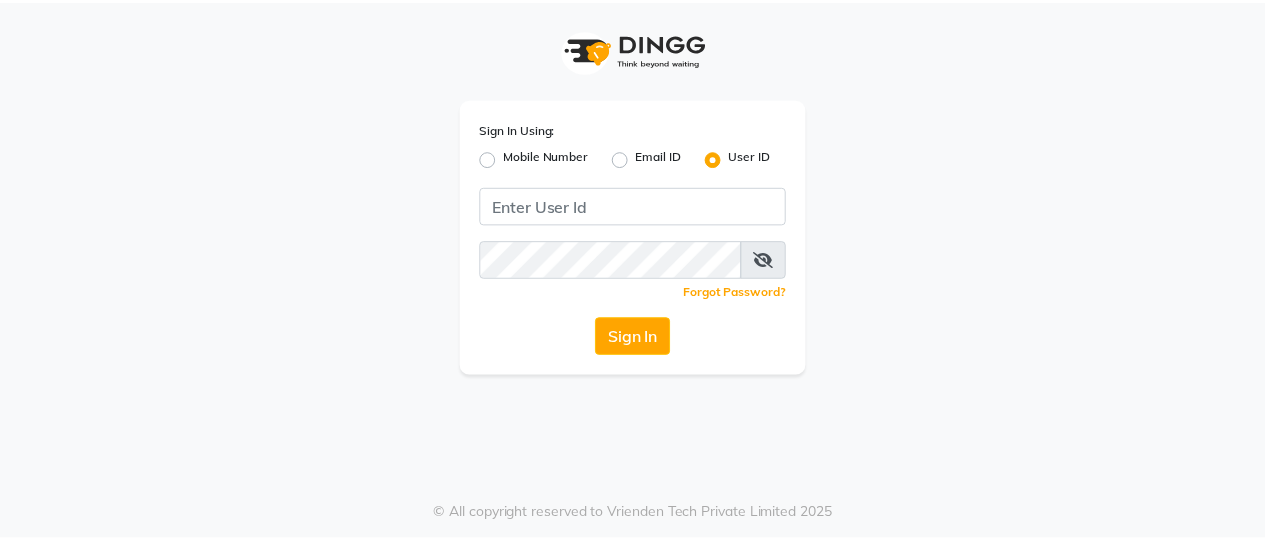 scroll, scrollTop: 0, scrollLeft: 0, axis: both 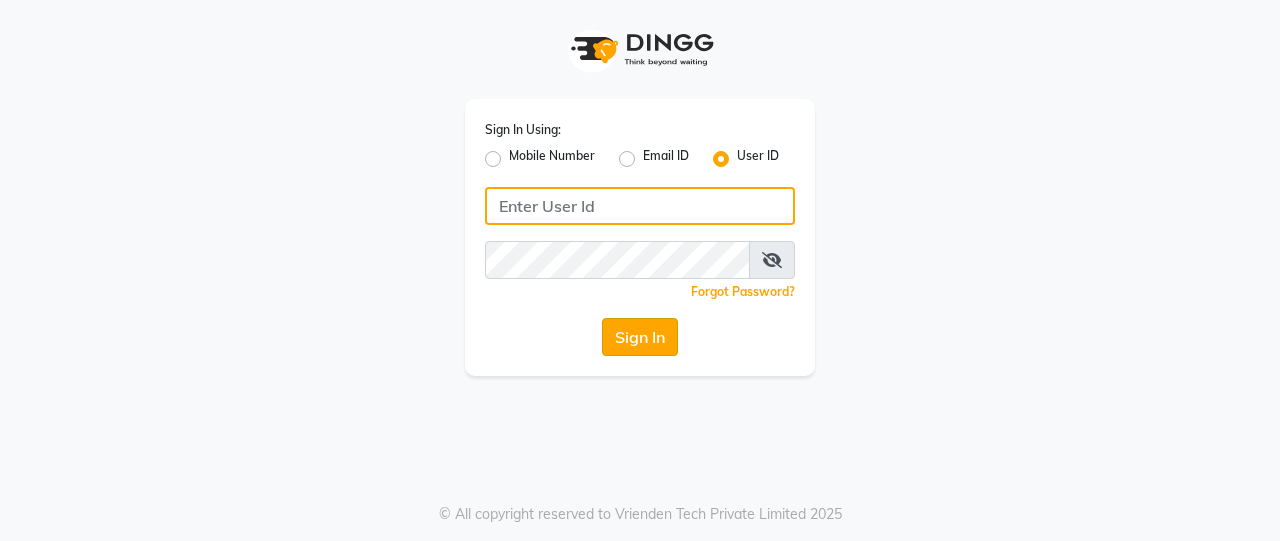 type on "Beauty" 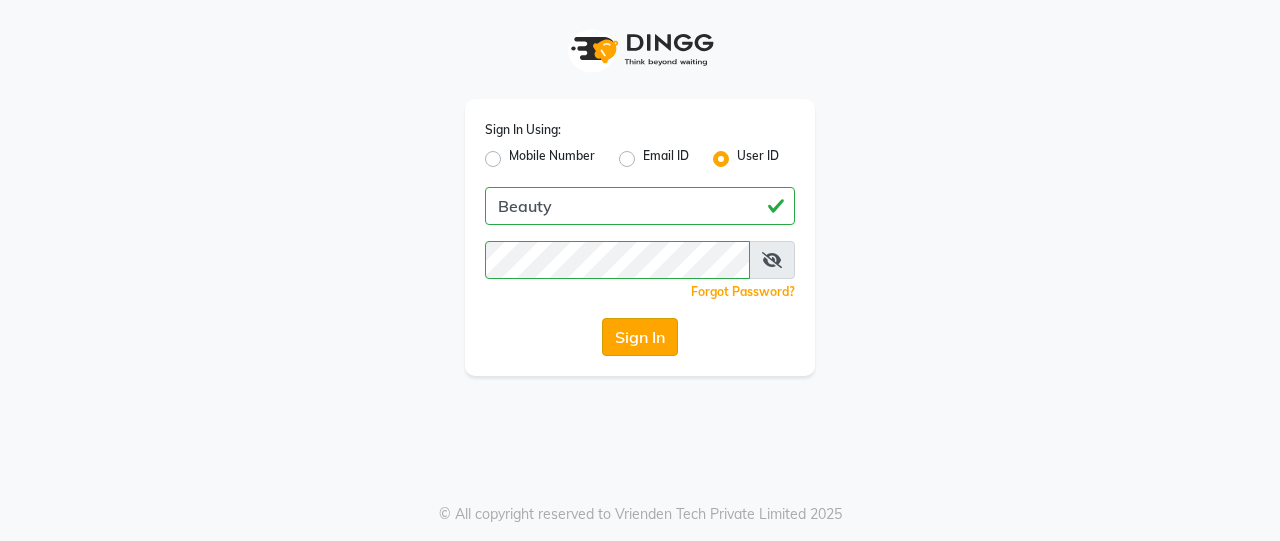 click on "Sign In" 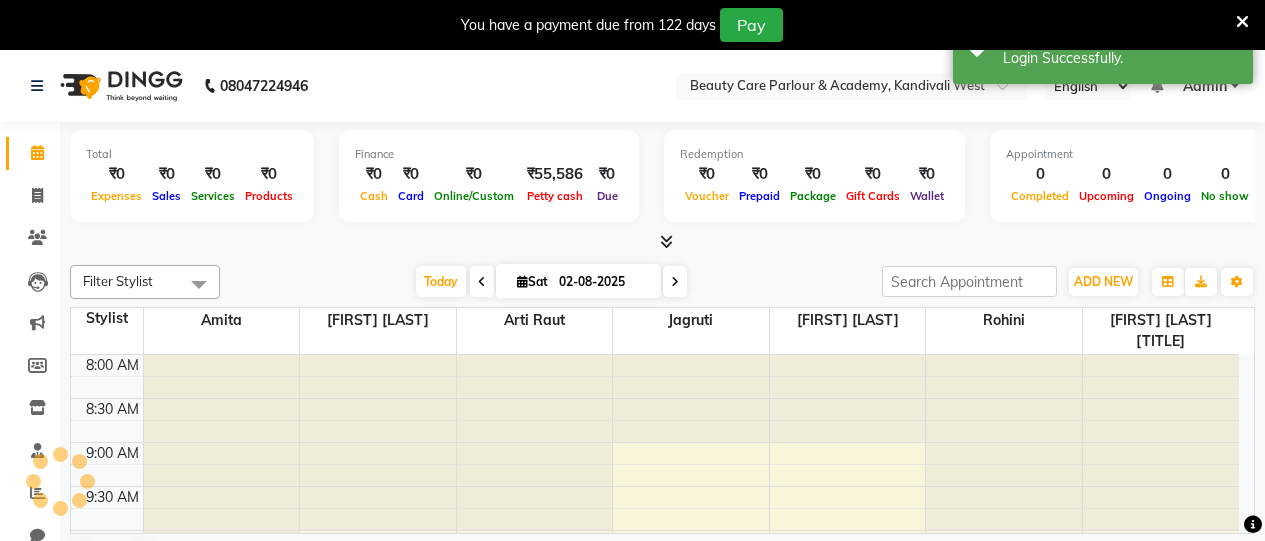 scroll, scrollTop: 0, scrollLeft: 0, axis: both 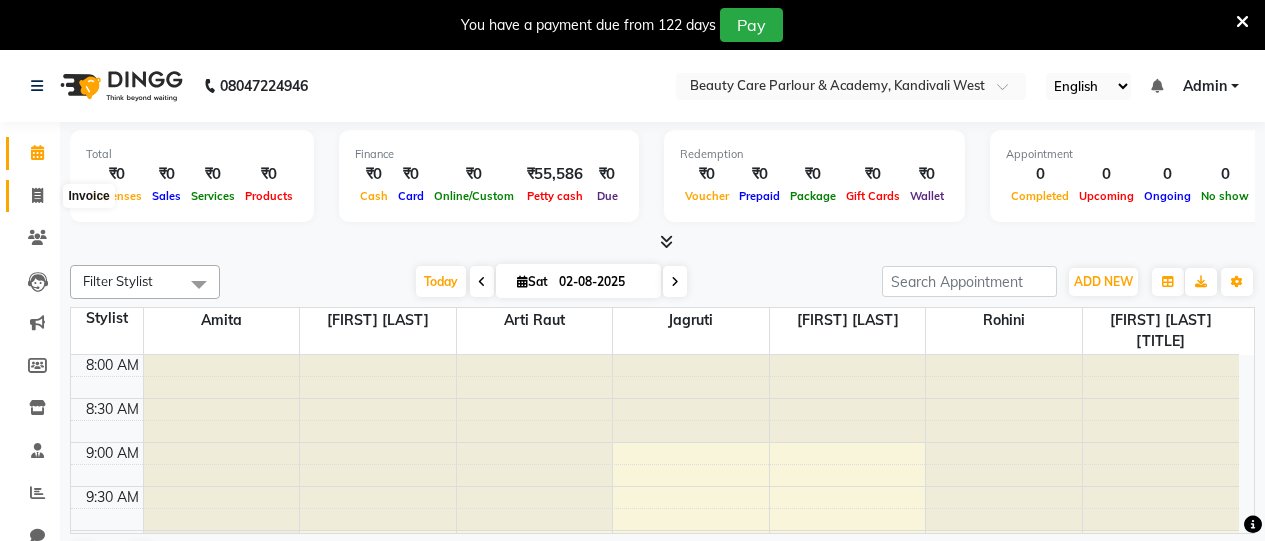 click 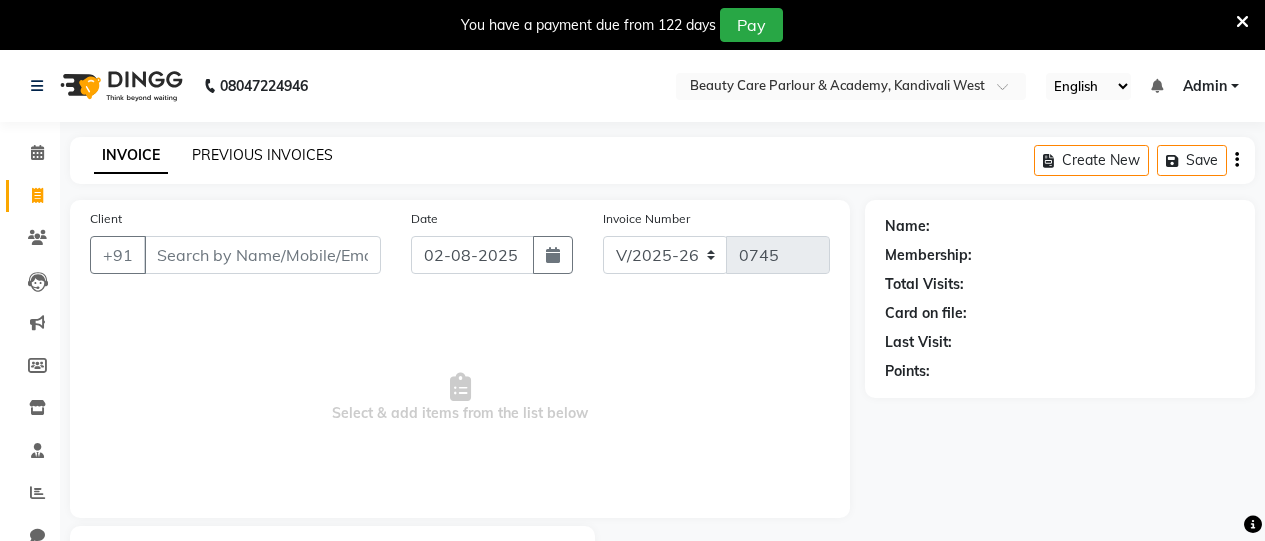click on "PREVIOUS INVOICES" 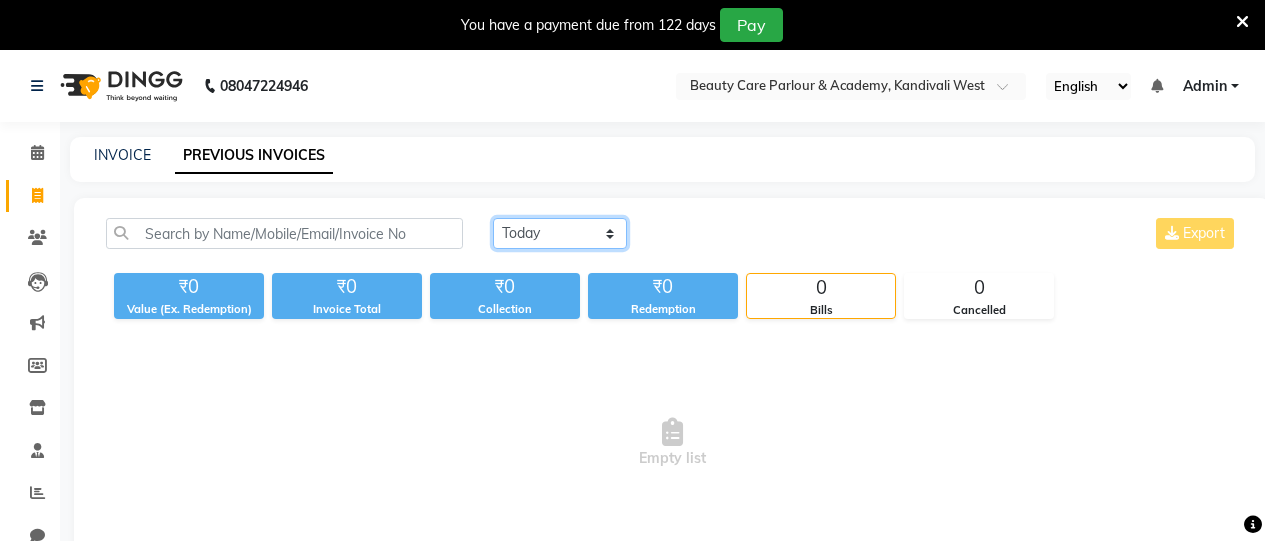 click on "Today Yesterday Custom Range" 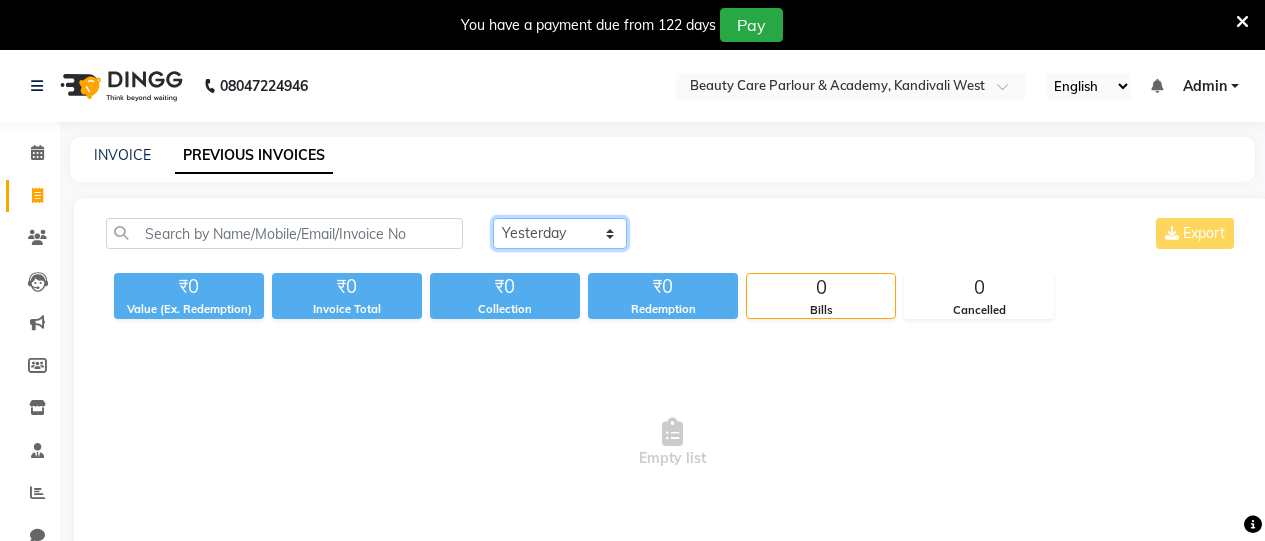 click on "Today Yesterday Custom Range" 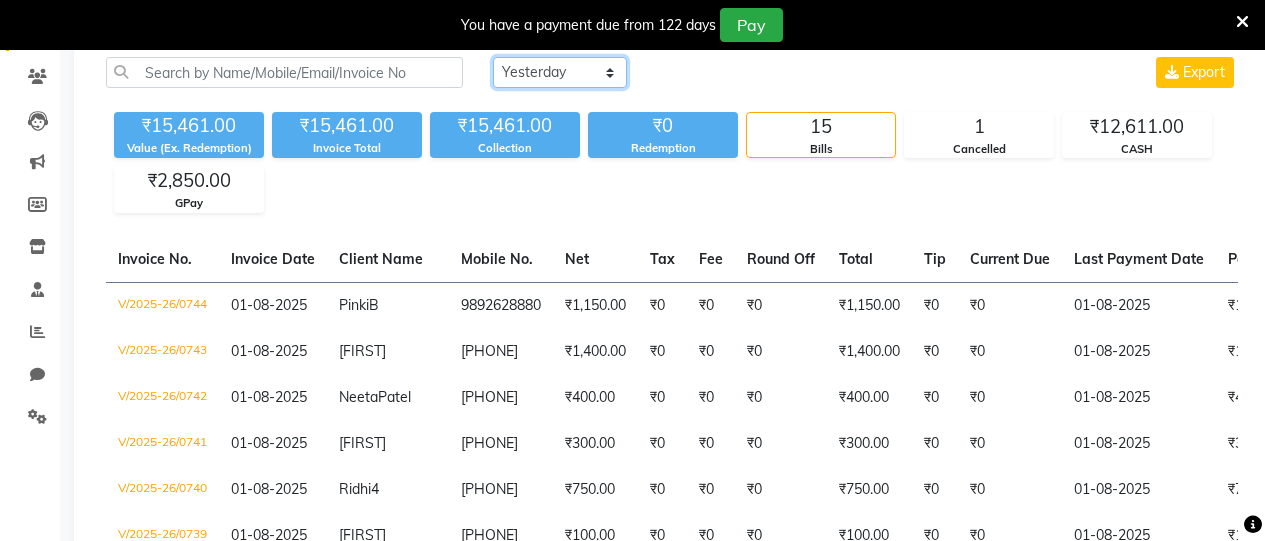 scroll, scrollTop: 163, scrollLeft: 0, axis: vertical 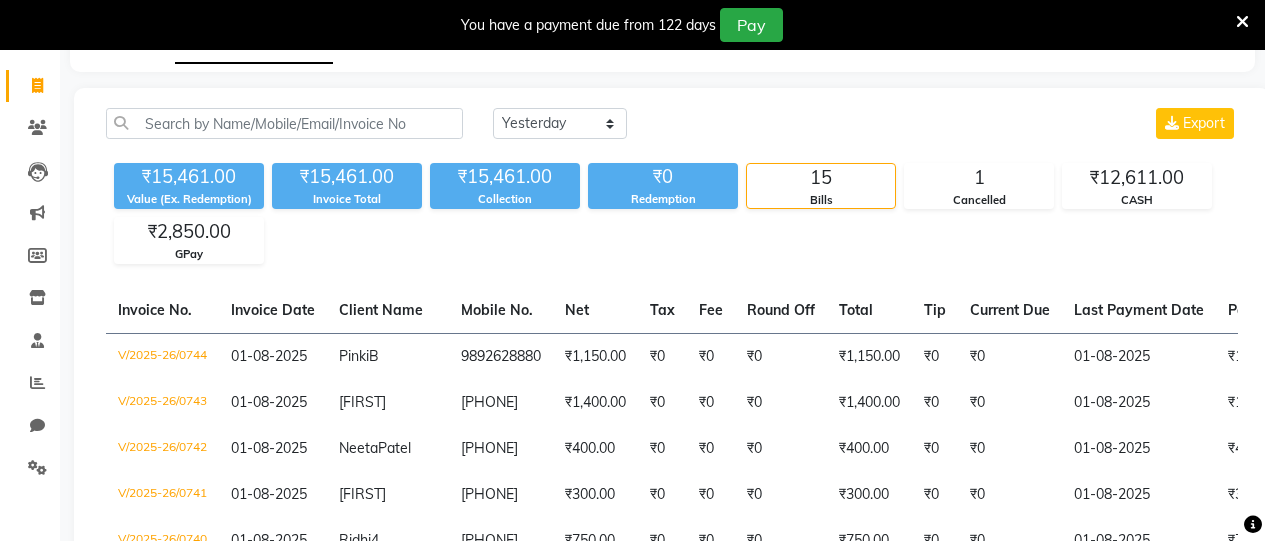 select on "8049" 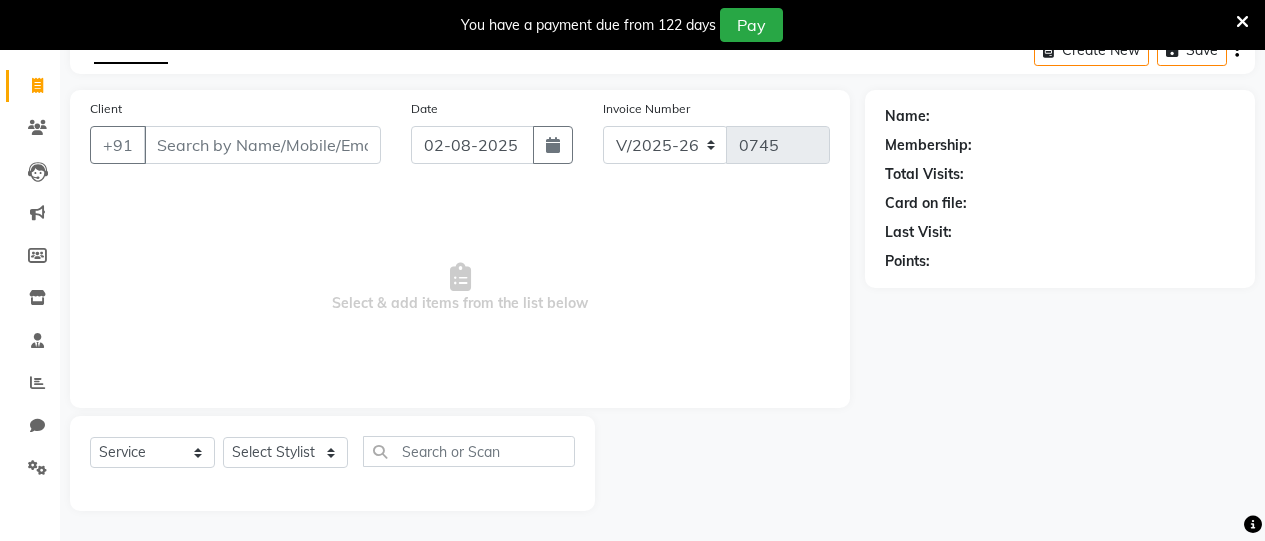 click on "Client" at bounding box center [262, 145] 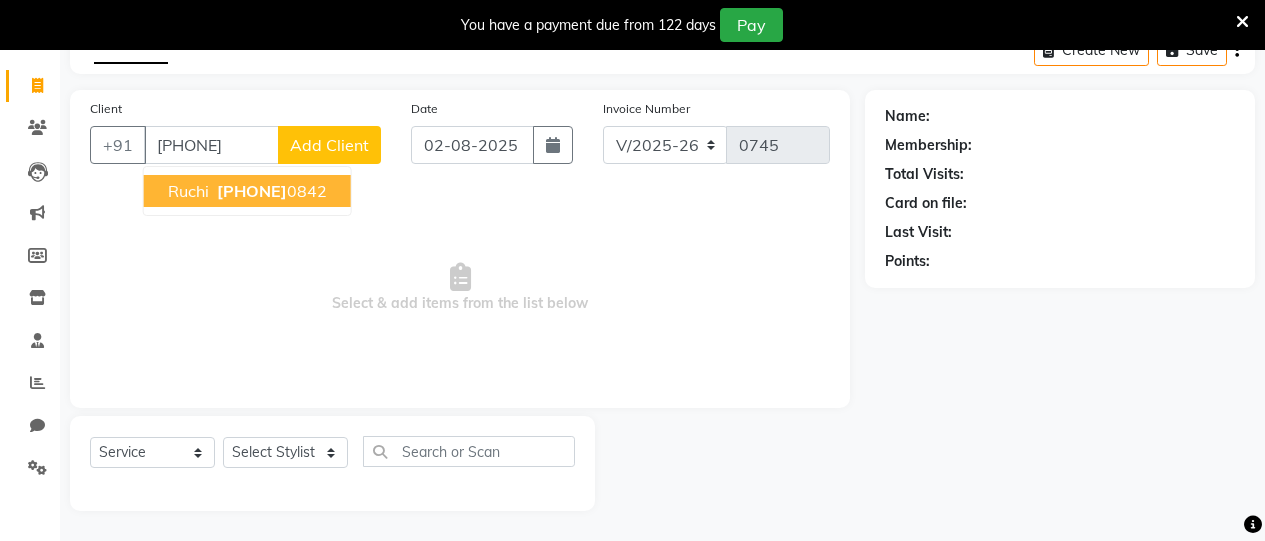 click on "[PHONE]" at bounding box center (252, 191) 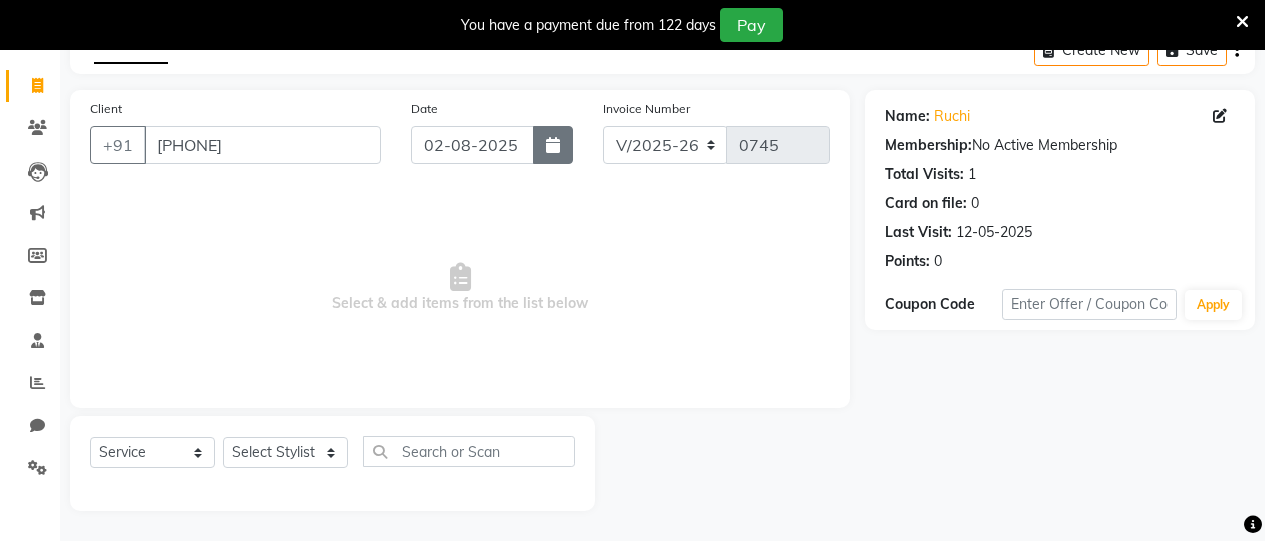 click 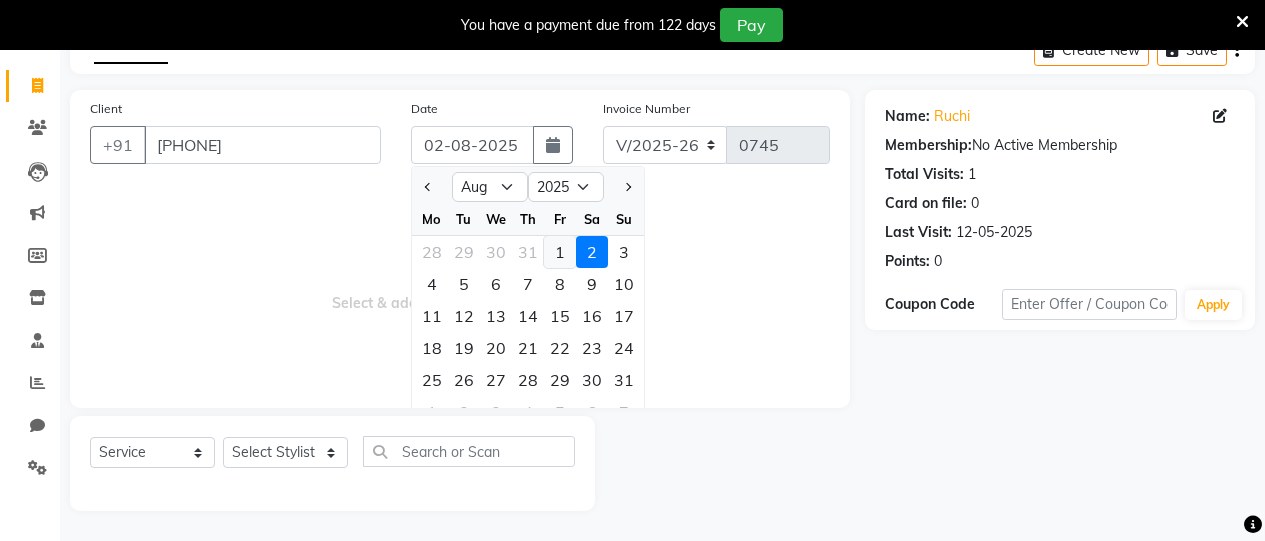 click on "1" 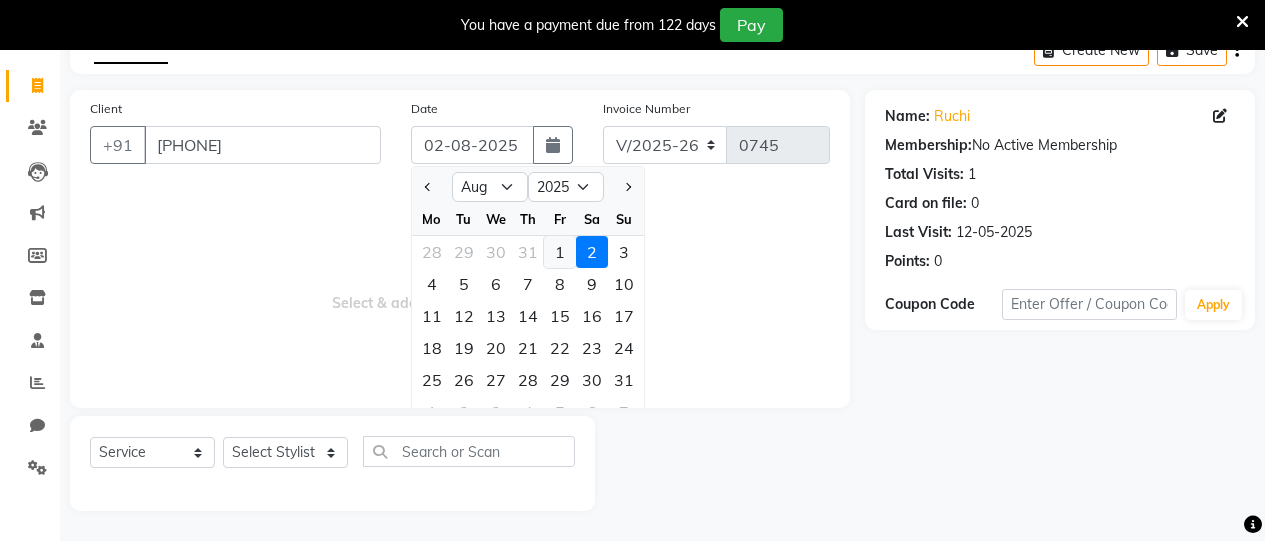 type on "01-08-2025" 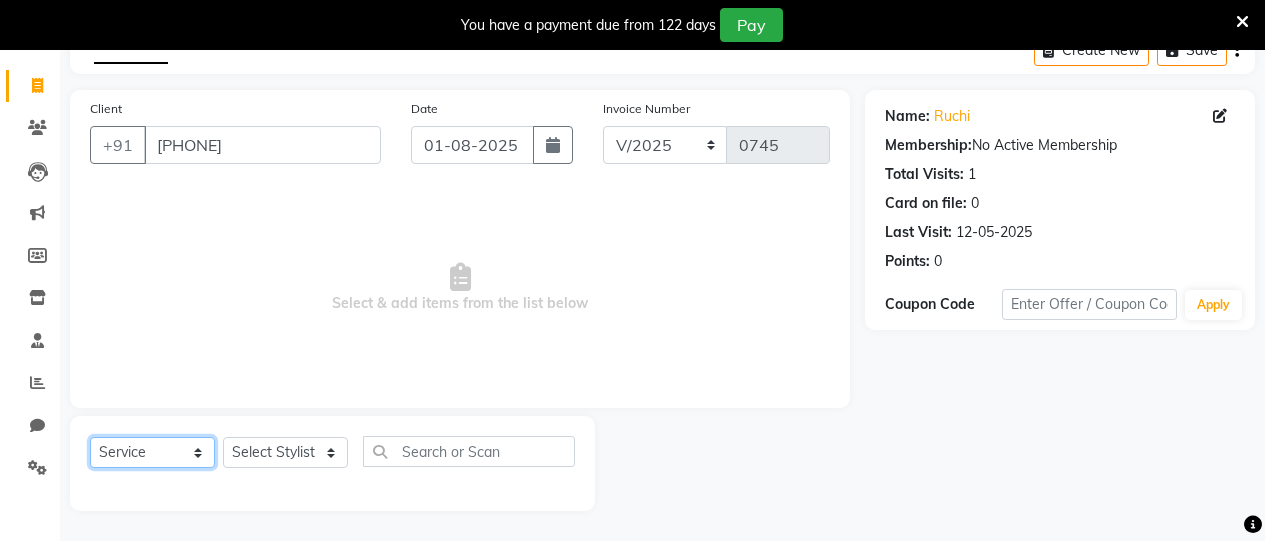 click on "Select  Service  Product  Membership  Package Voucher Prepaid Gift Card" 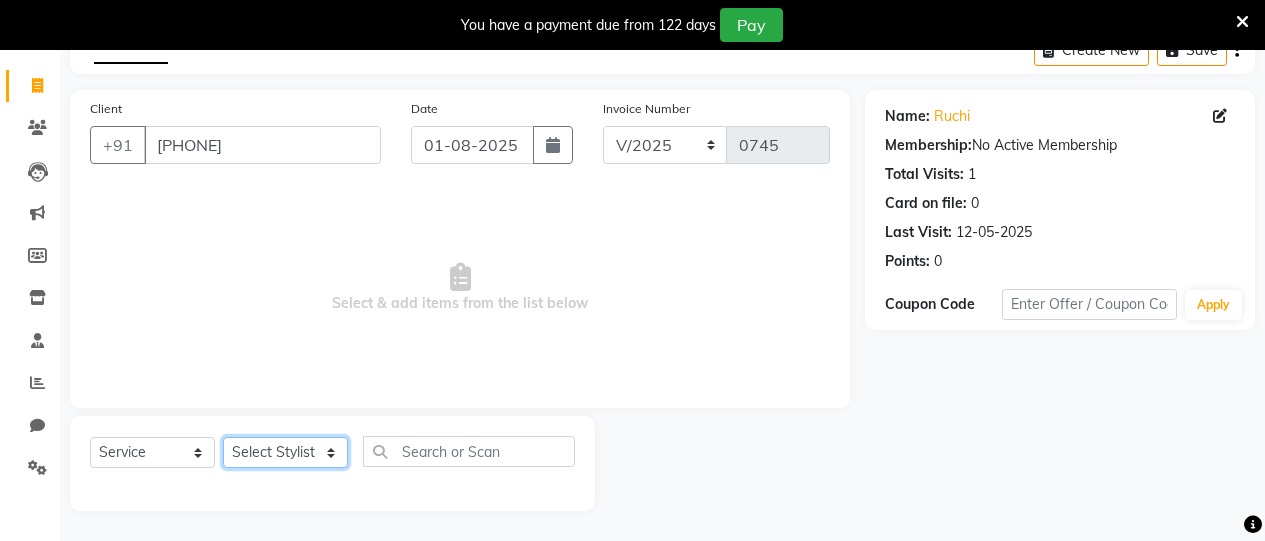 click on "Select Stylist Amita Arti Raut Jagruti Kajal Joshi rita shah menejr Rohini Sangeeta honr" 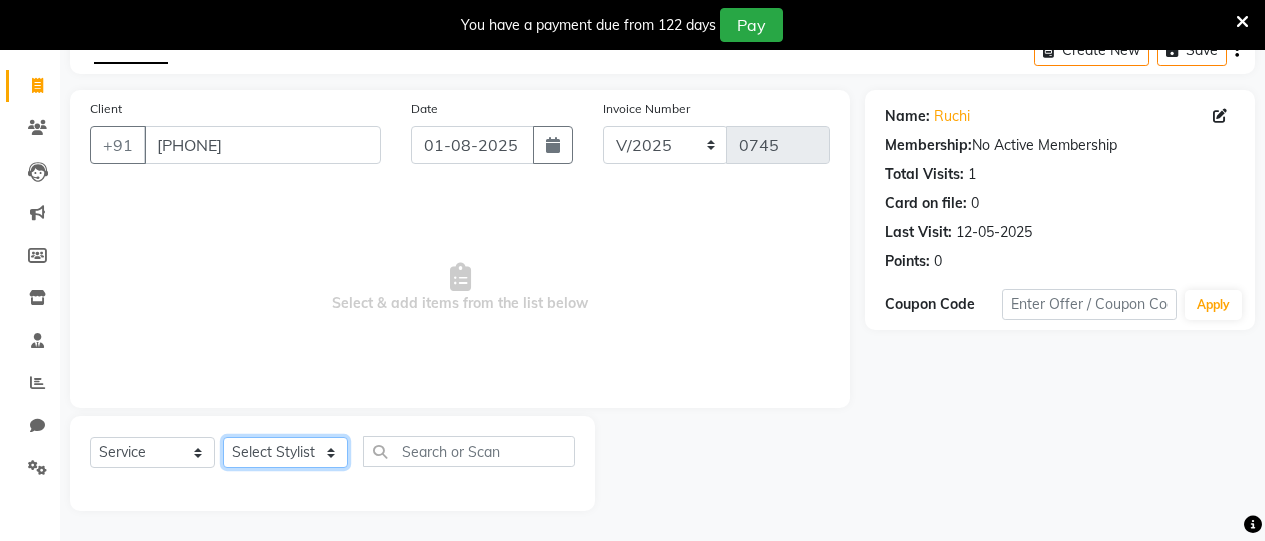 select on "76923" 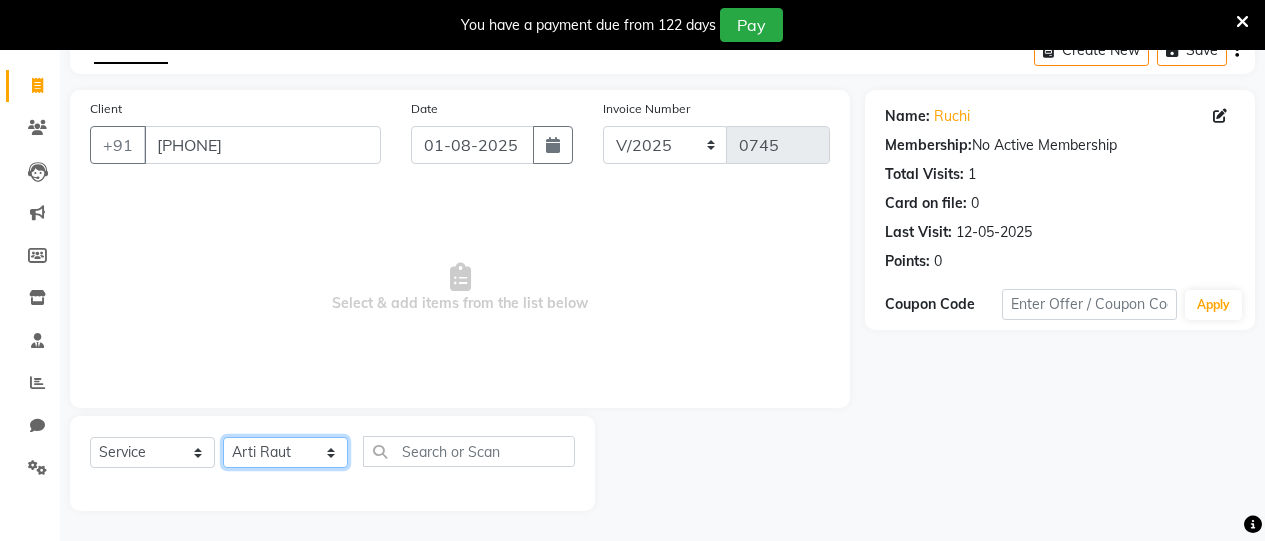 click on "Select Stylist Amita Arti Raut Jagruti Kajal Joshi rita shah menejr Rohini Sangeeta honr" 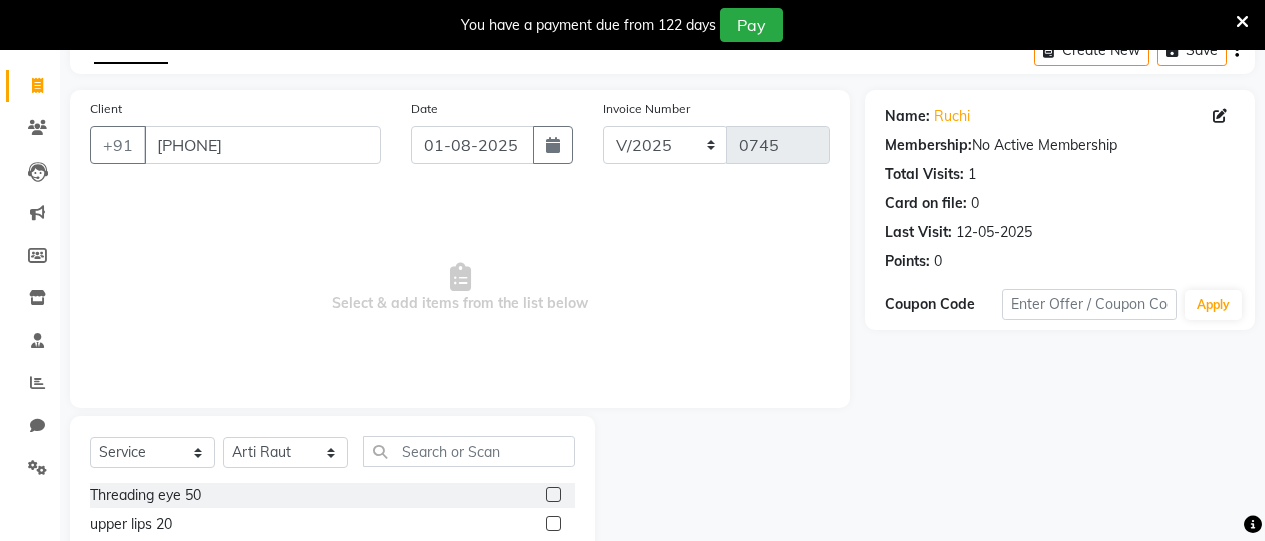 click 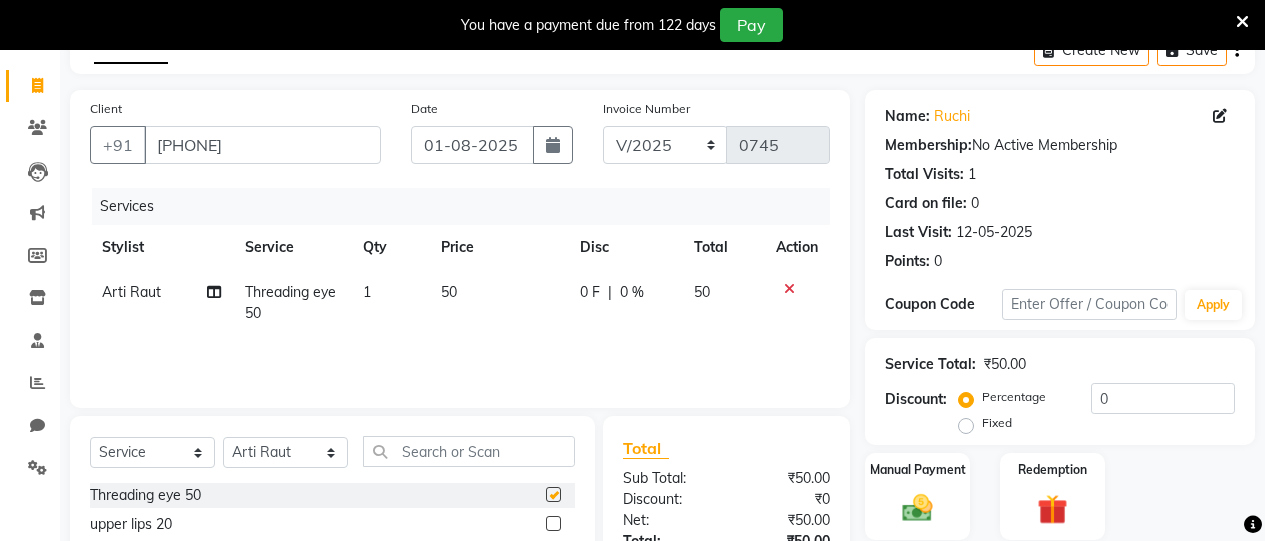 checkbox on "false" 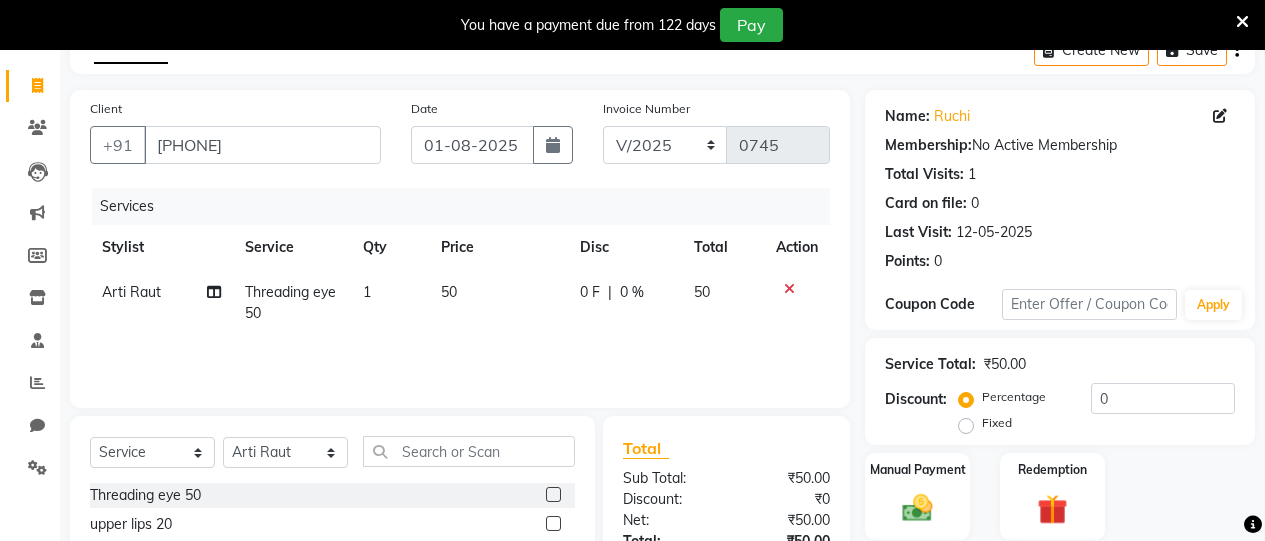 scroll, scrollTop: 153, scrollLeft: 0, axis: vertical 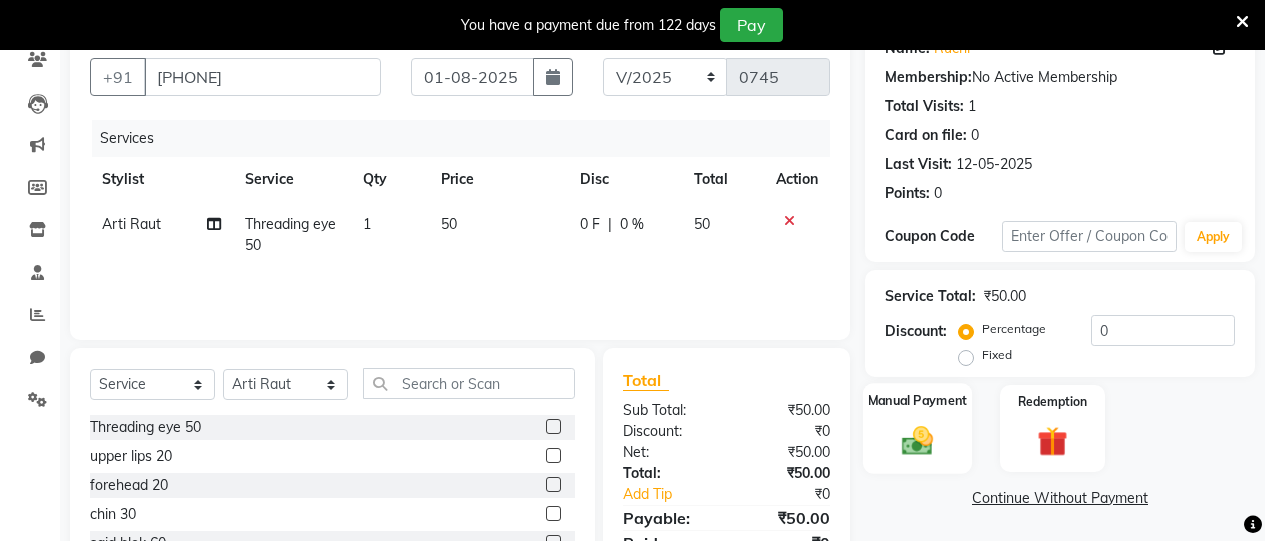 click on "Manual Payment" 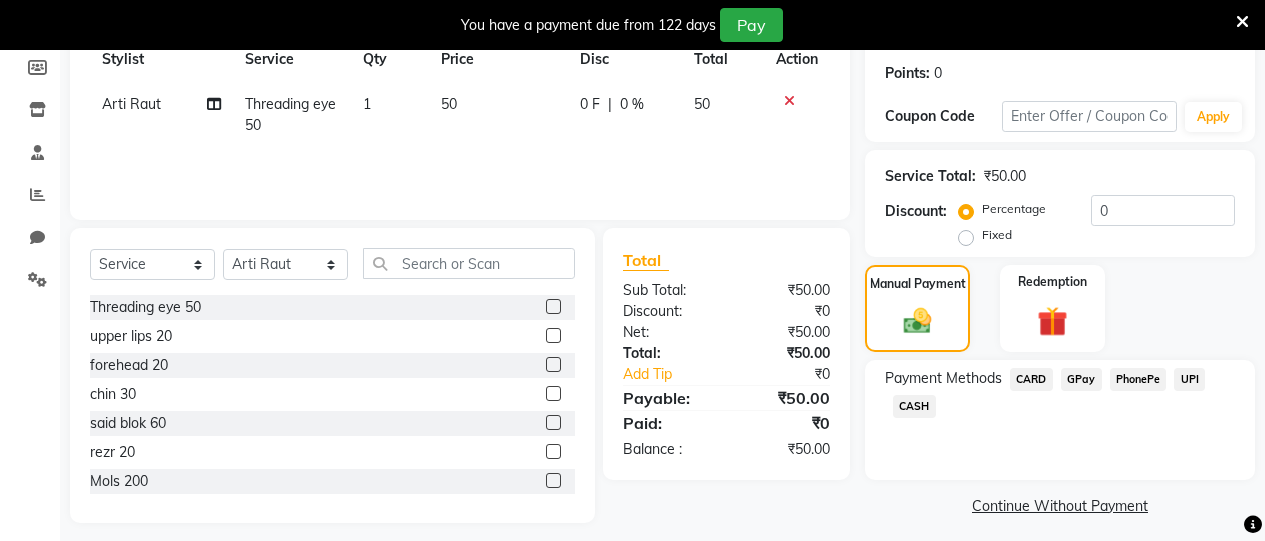 scroll, scrollTop: 310, scrollLeft: 0, axis: vertical 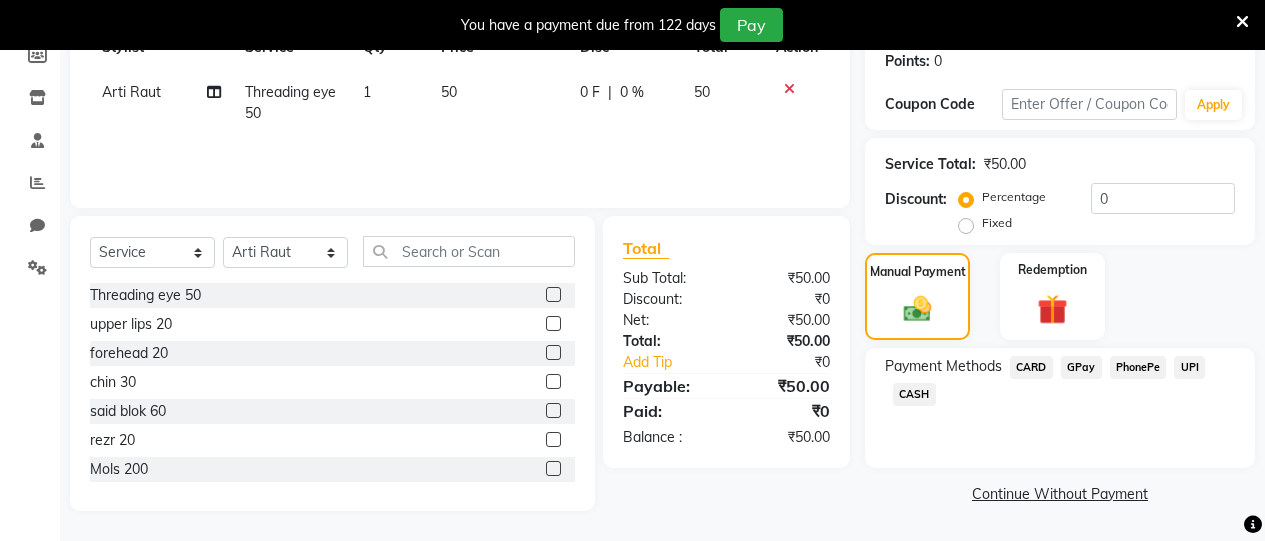 click on "CASH" 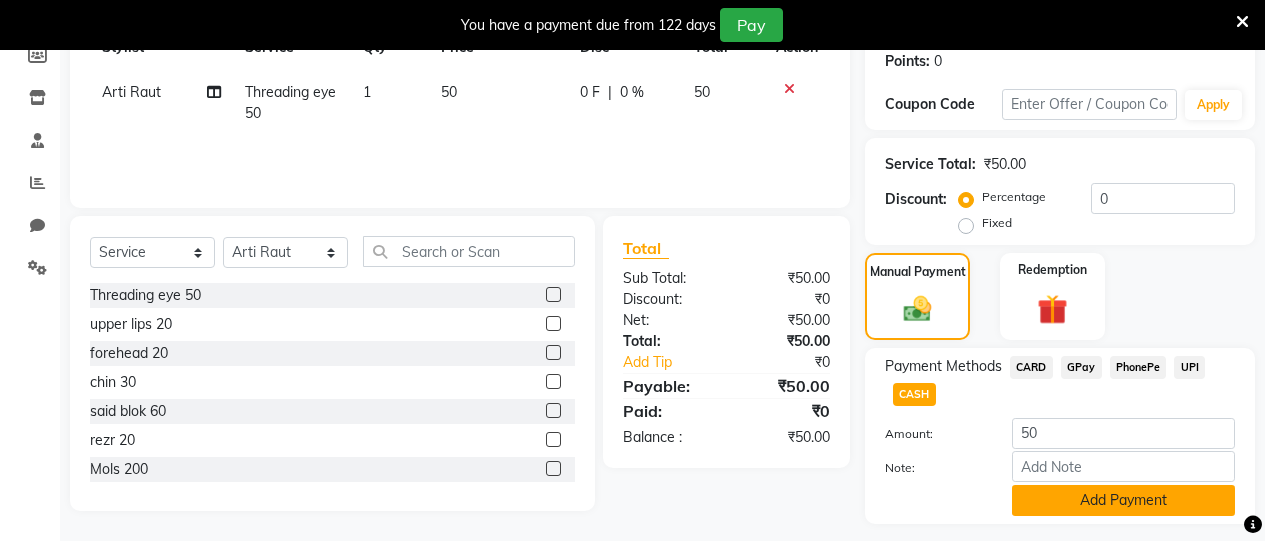 click on "Add Payment" 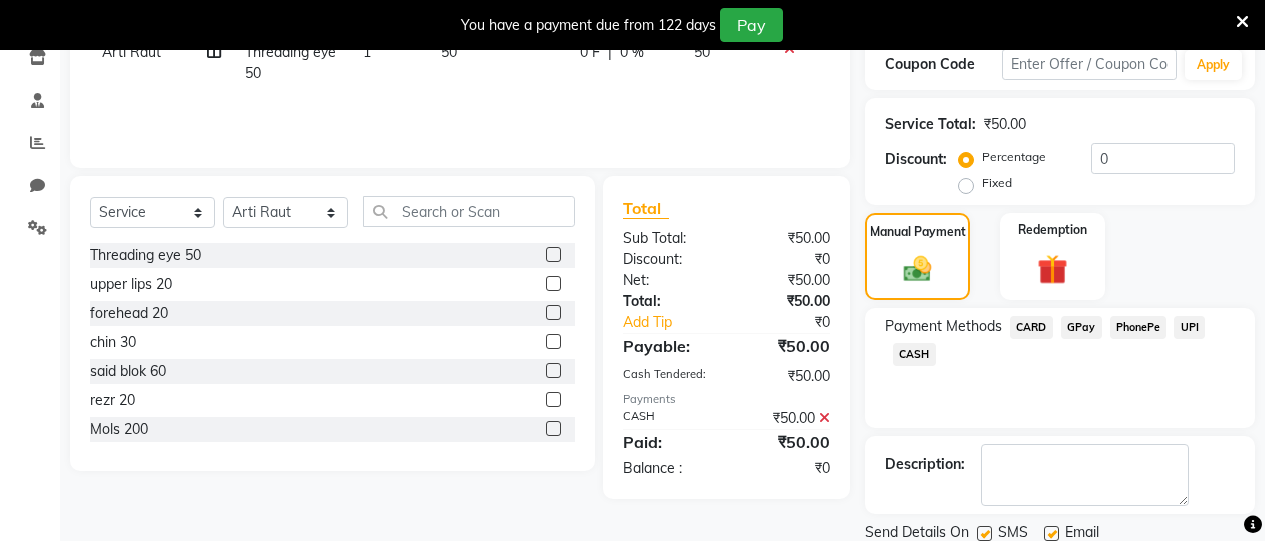 scroll, scrollTop: 421, scrollLeft: 0, axis: vertical 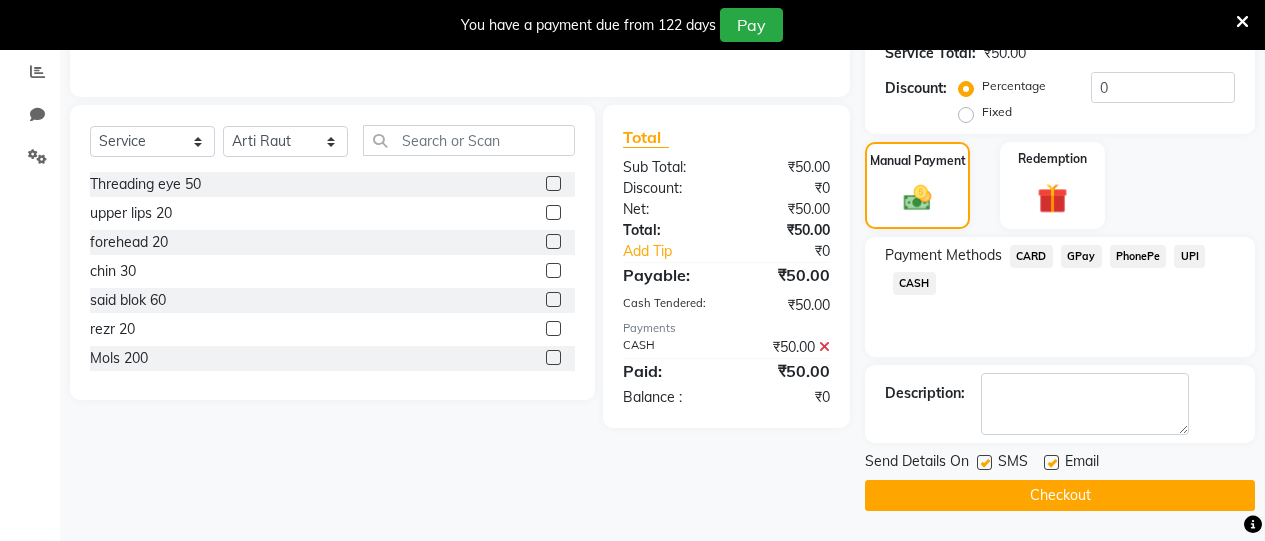 click on "Checkout" 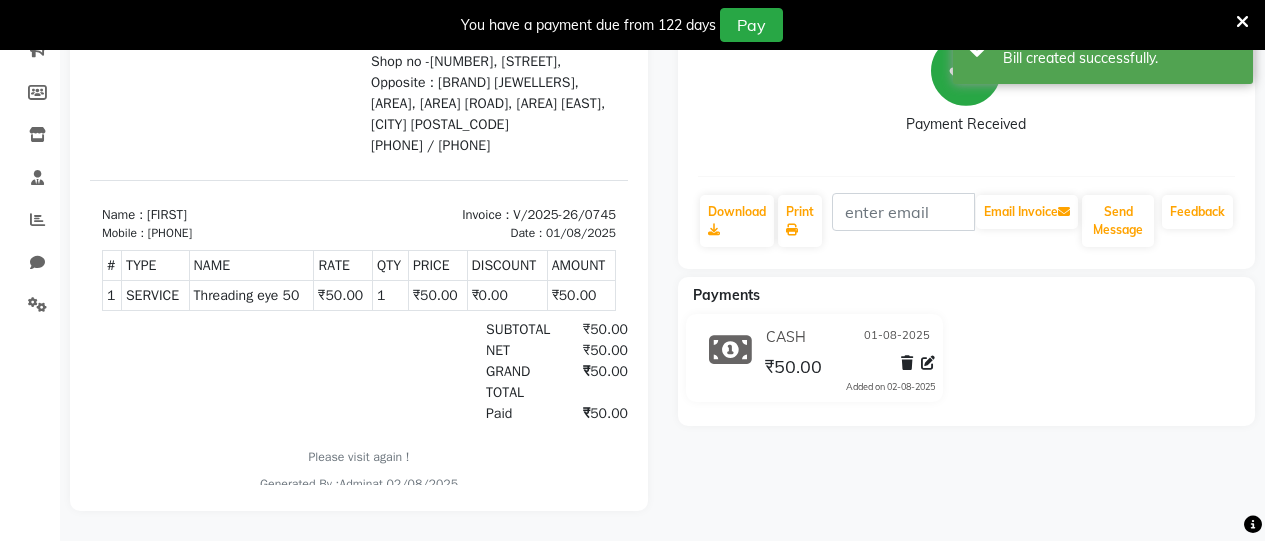 scroll, scrollTop: 0, scrollLeft: 0, axis: both 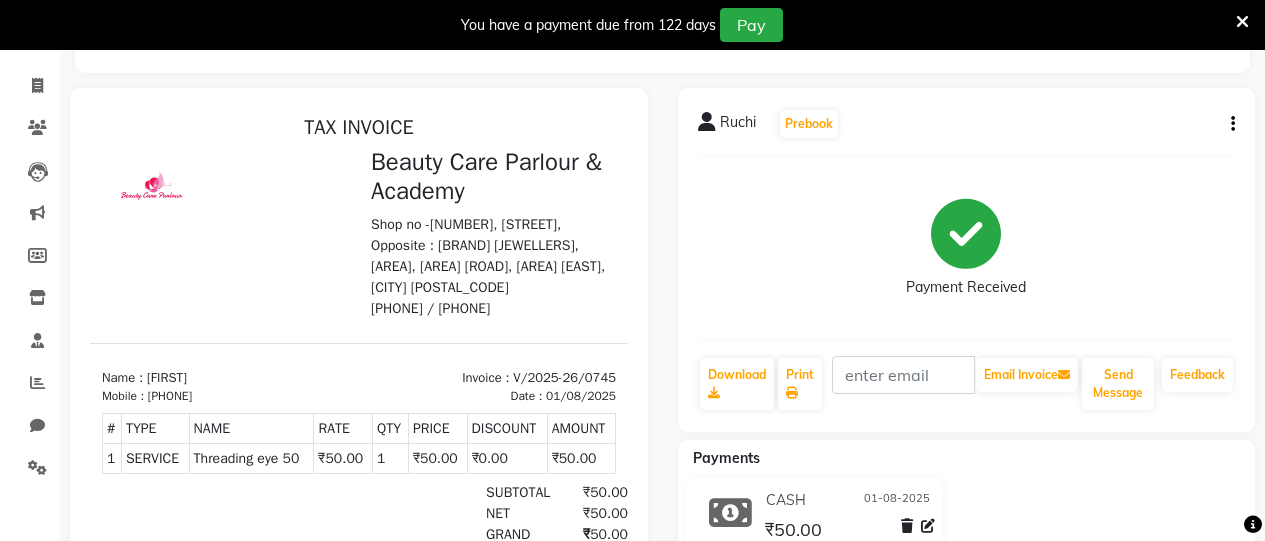 select on "service" 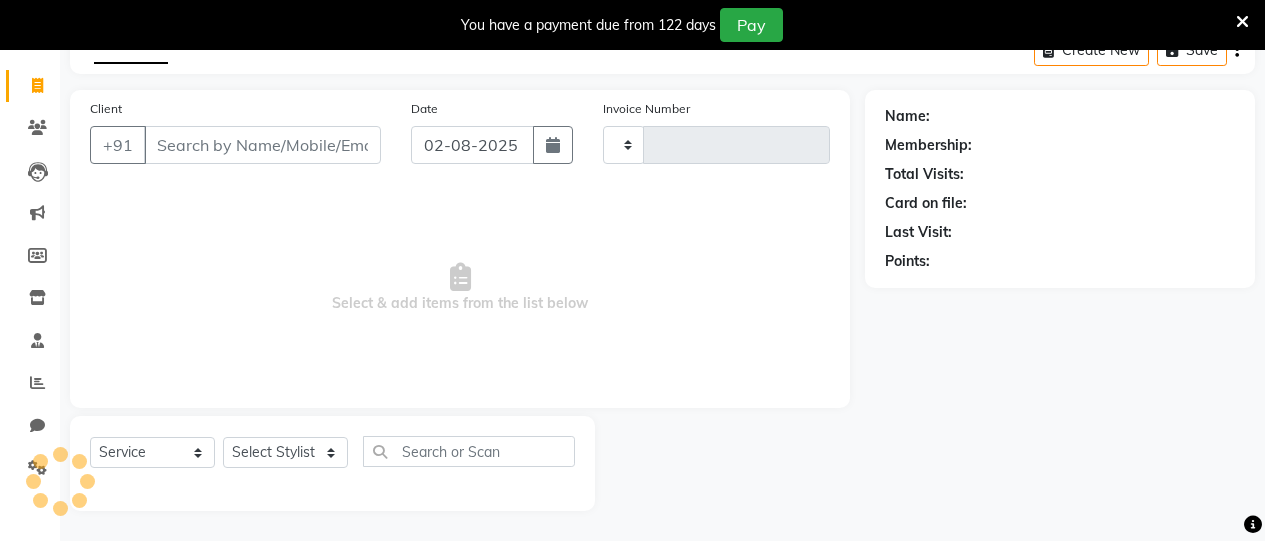 type on "0746" 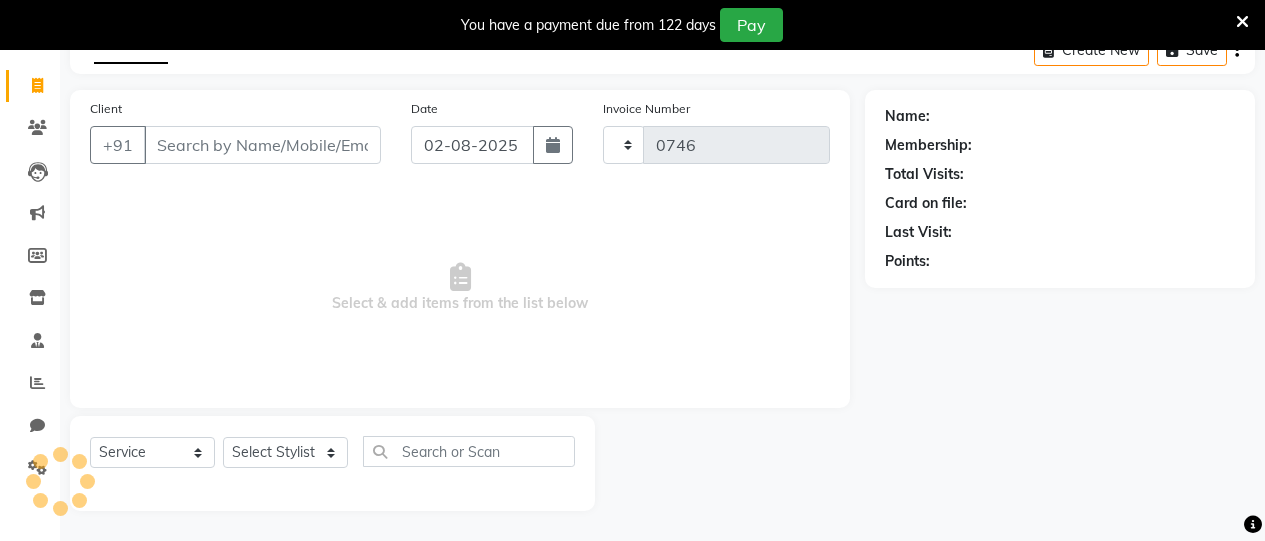 select on "8049" 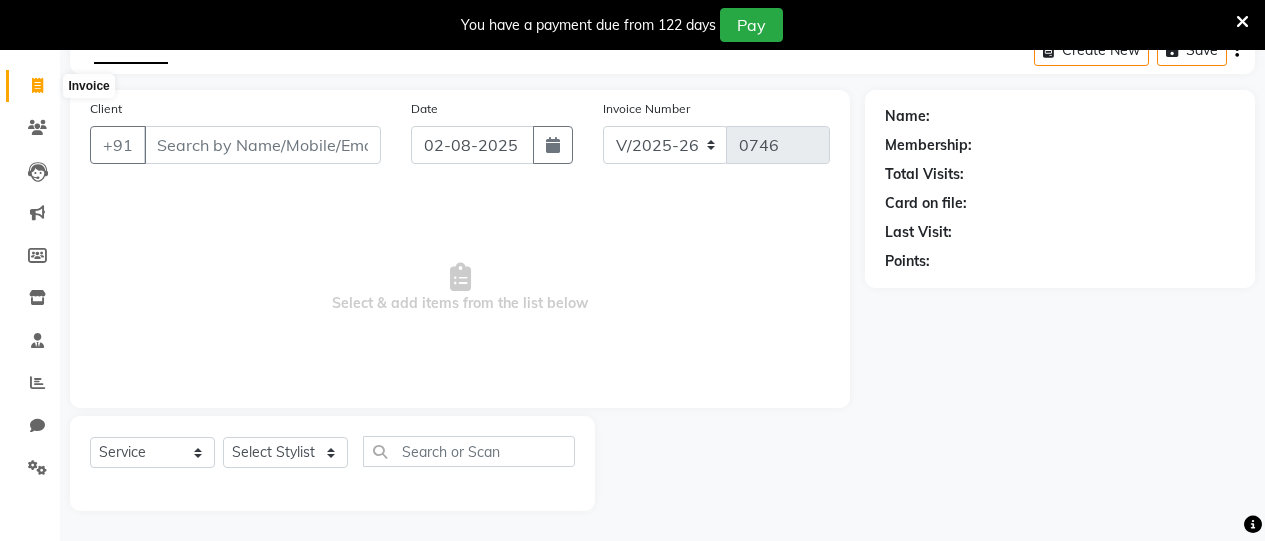 click 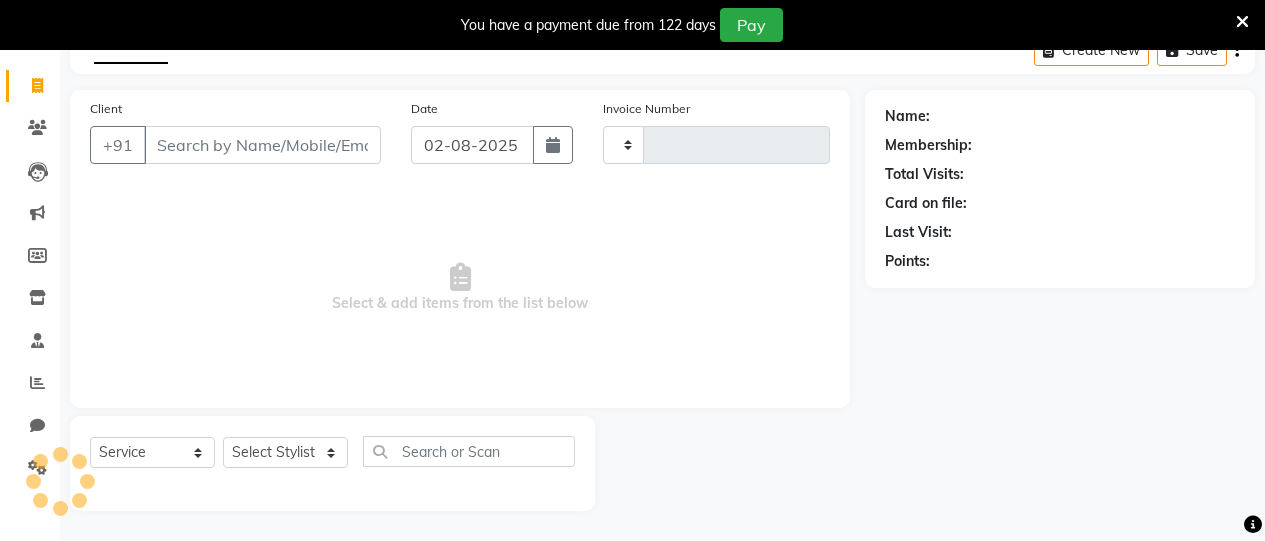 type on "0746" 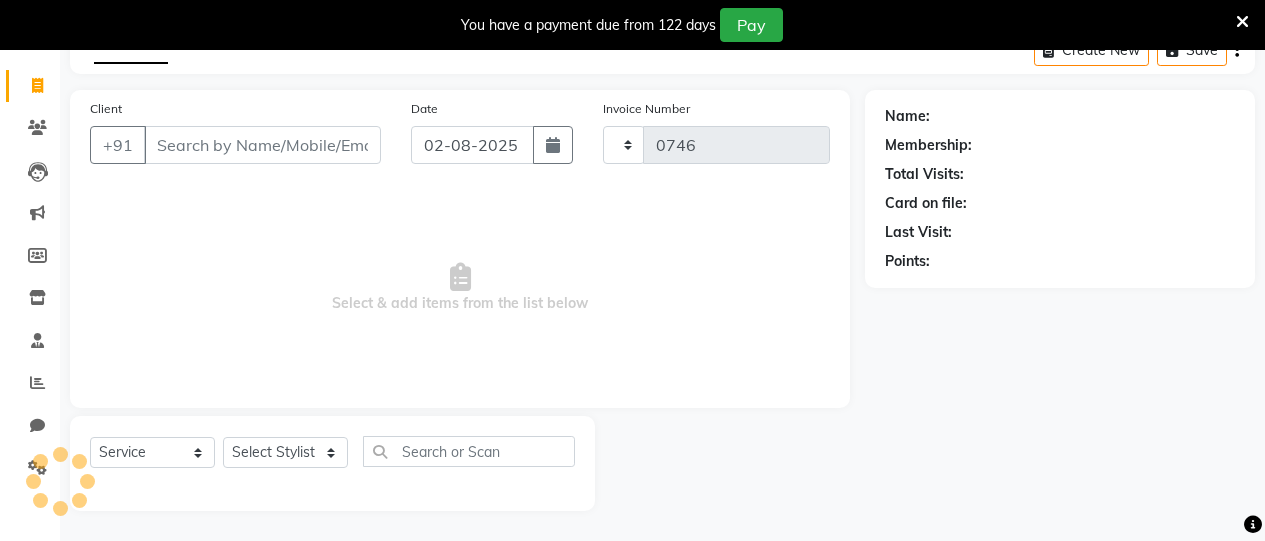 select on "8049" 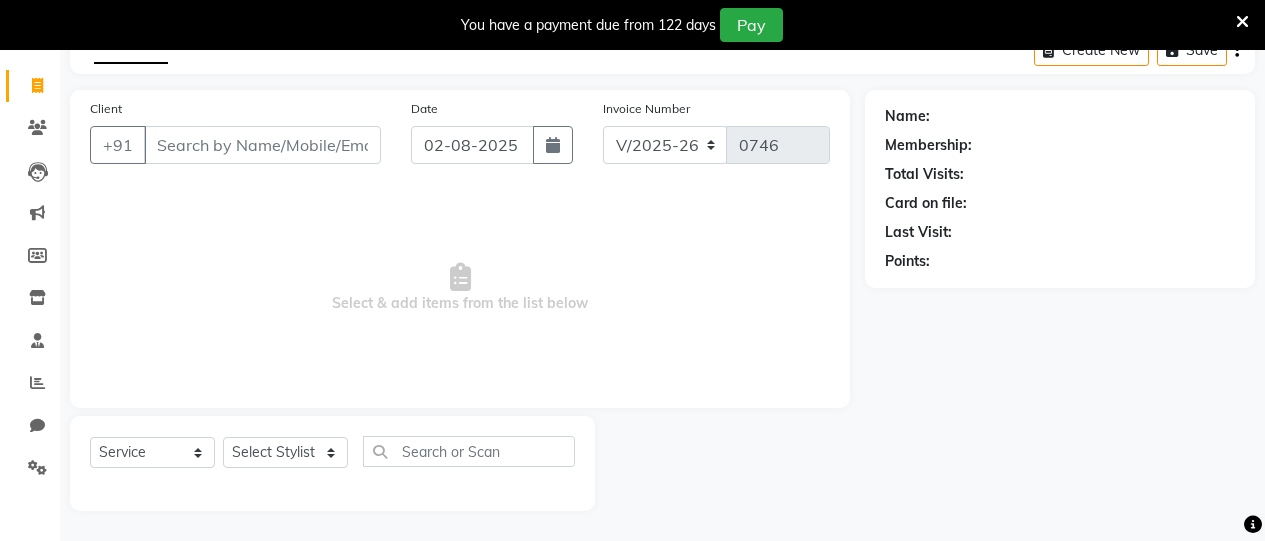 click 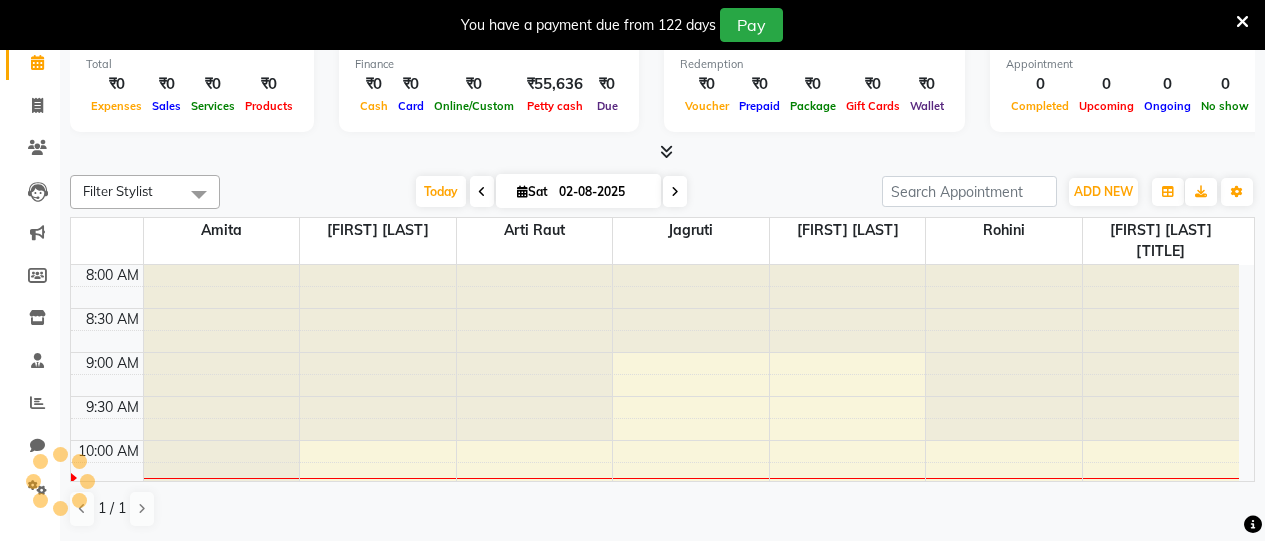 scroll, scrollTop: 18, scrollLeft: 0, axis: vertical 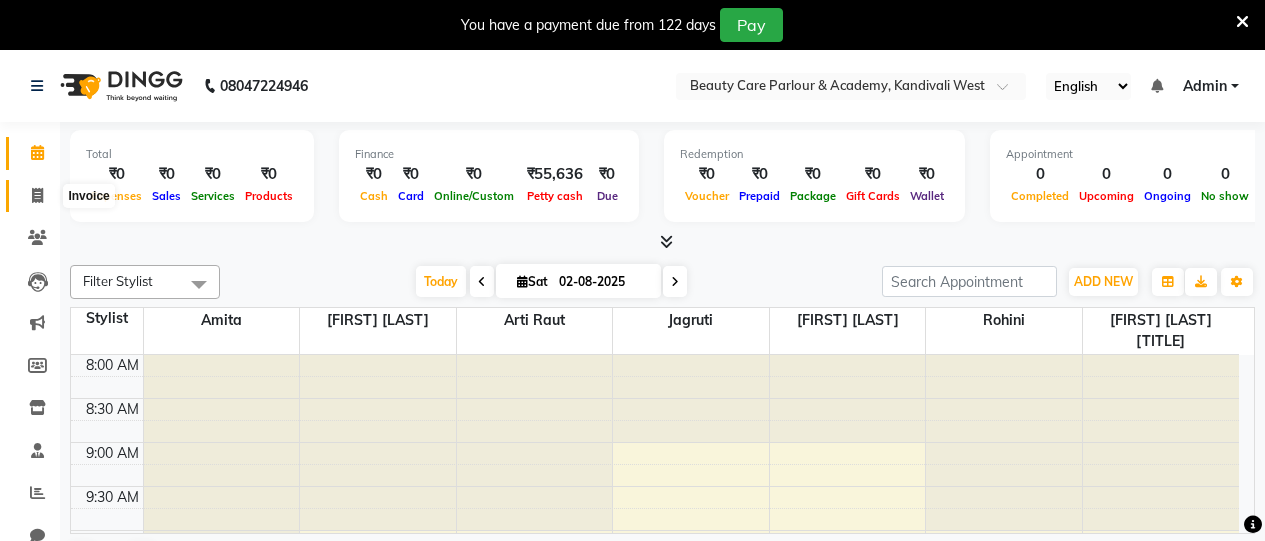 click 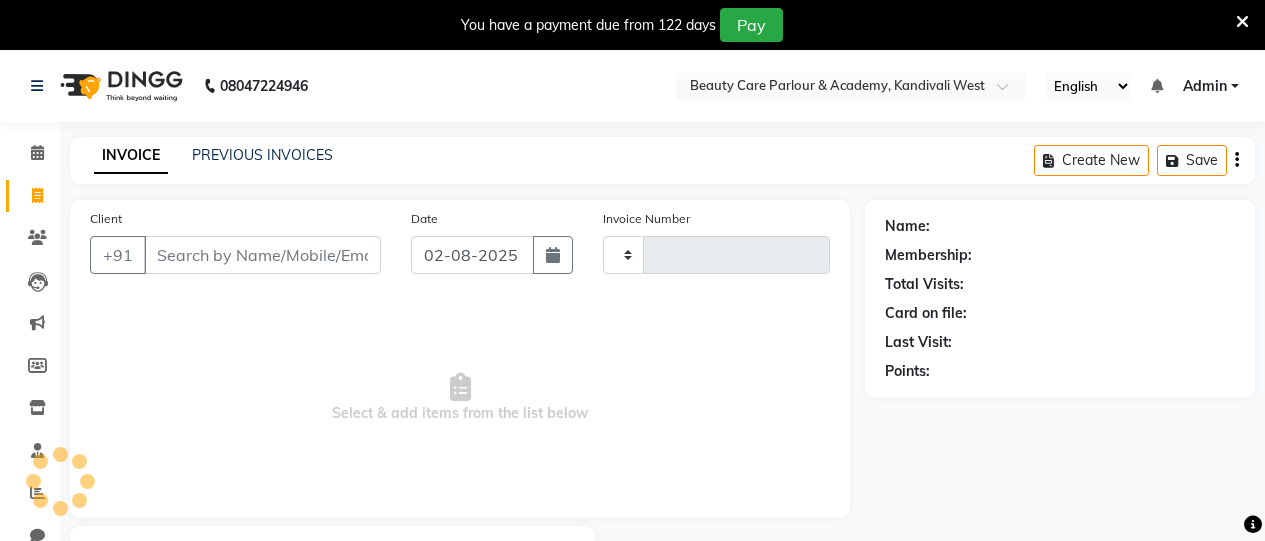 type on "0746" 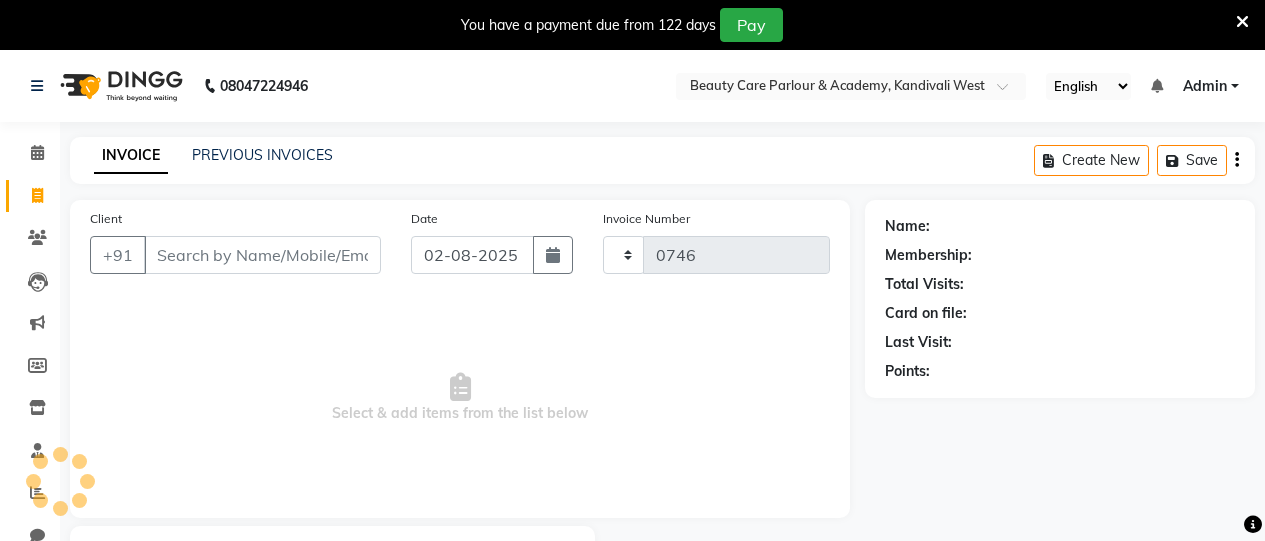 select on "8049" 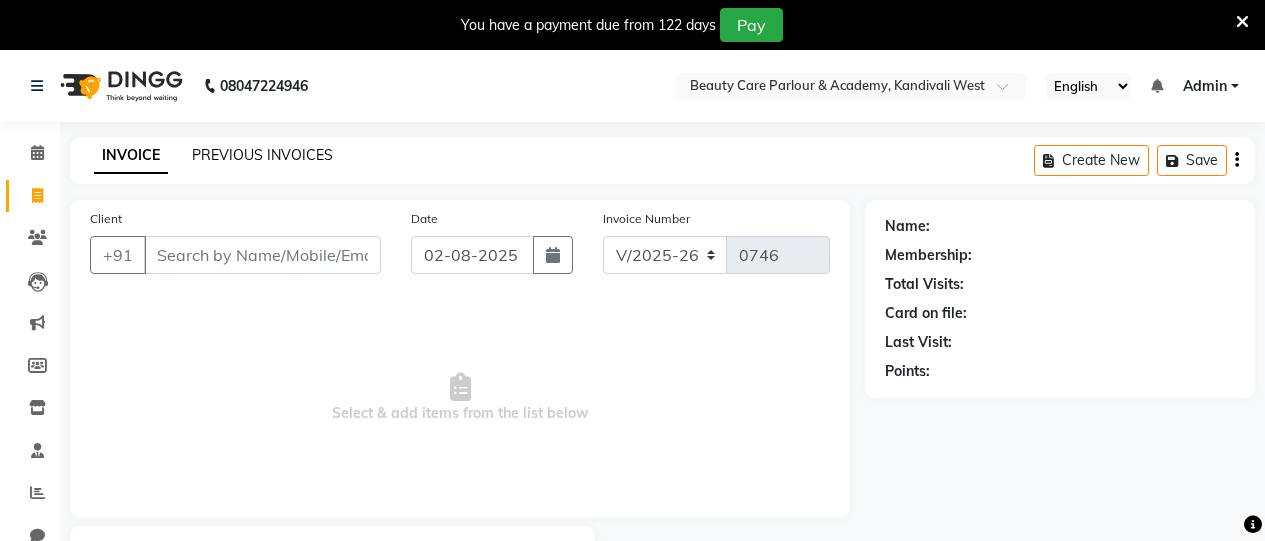 click on "PREVIOUS INVOICES" 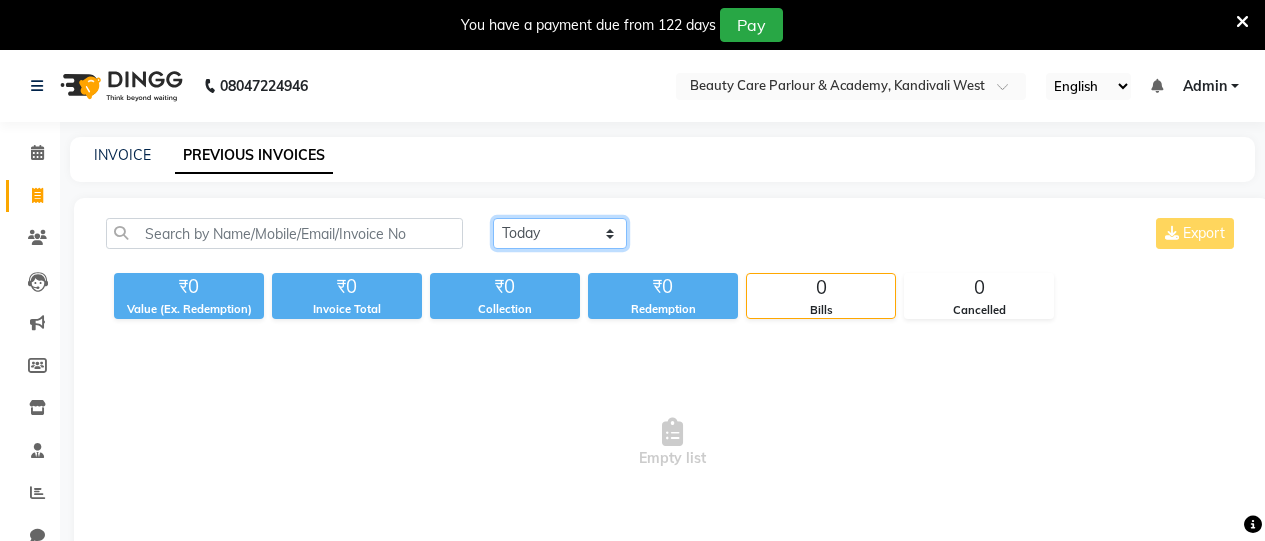 click on "Today Yesterday Custom Range" 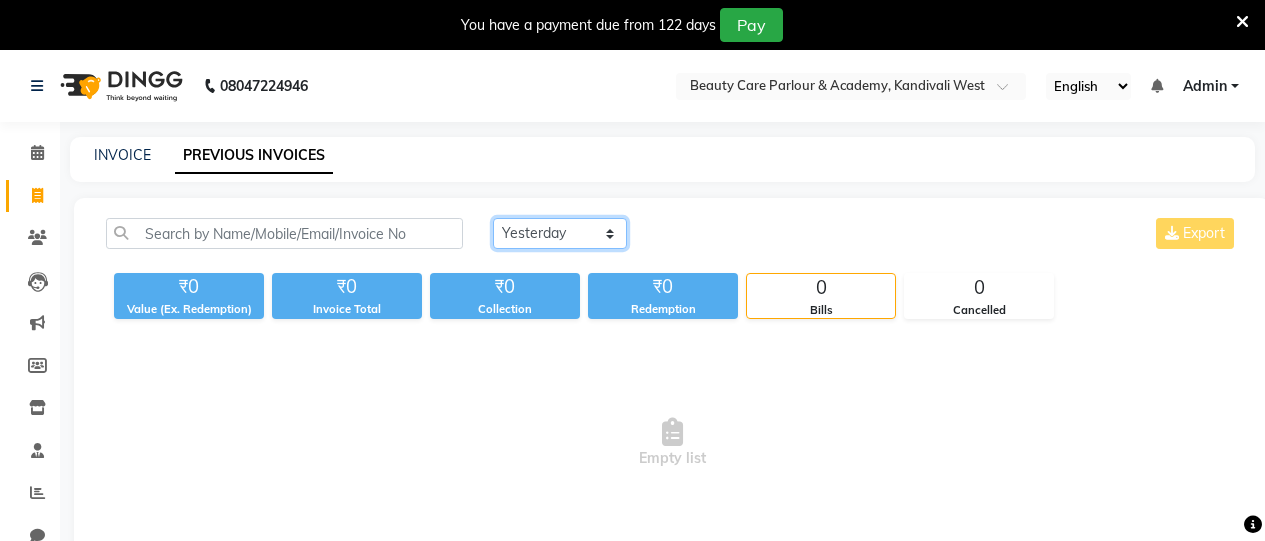 click on "Today Yesterday Custom Range" 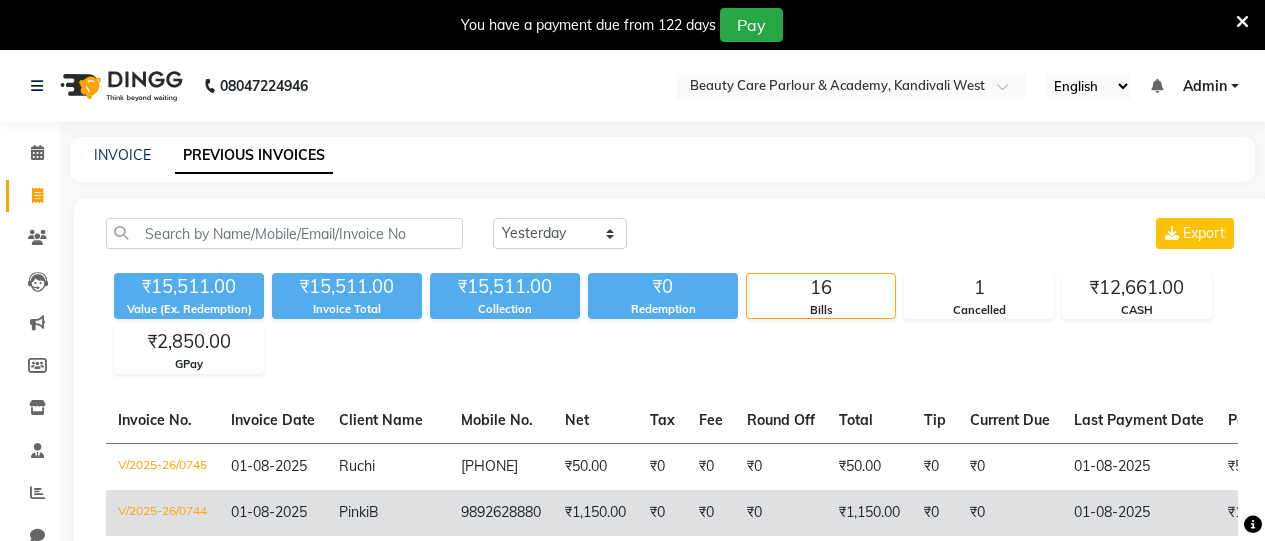 click on "₹0" 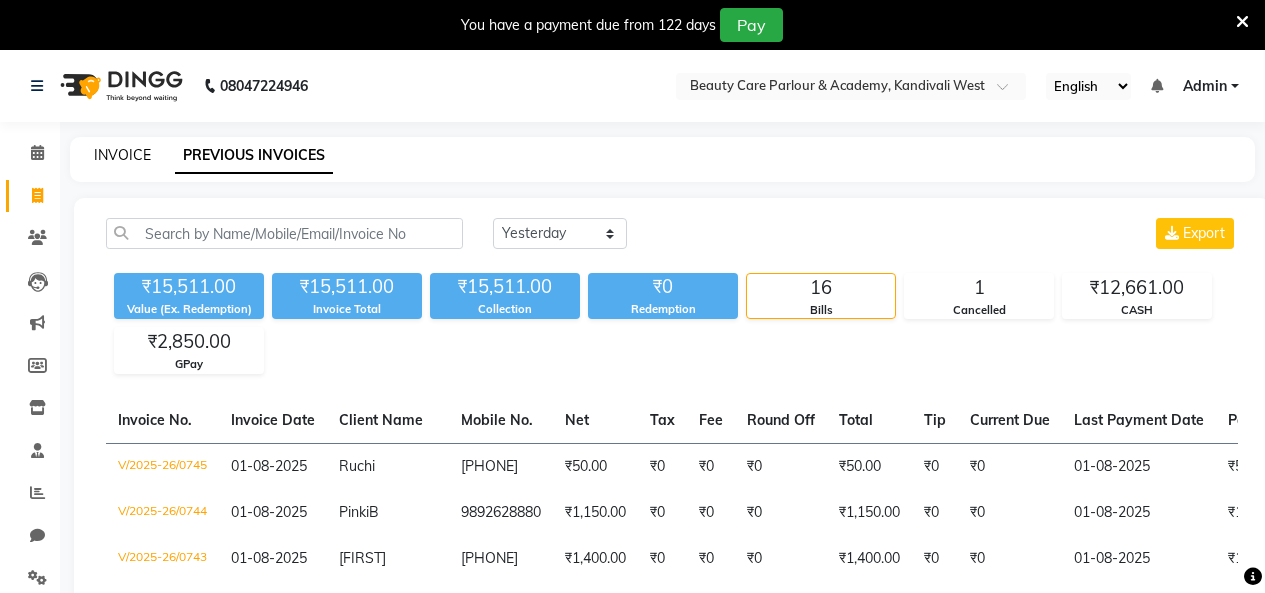click on "INVOICE" 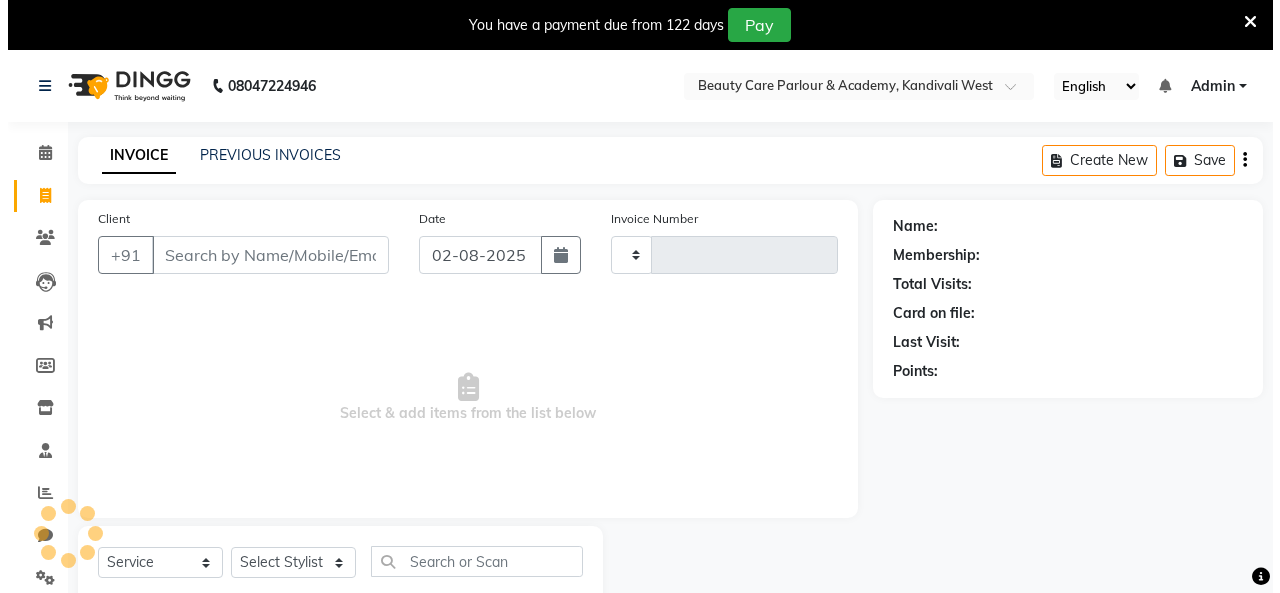 scroll, scrollTop: 58, scrollLeft: 0, axis: vertical 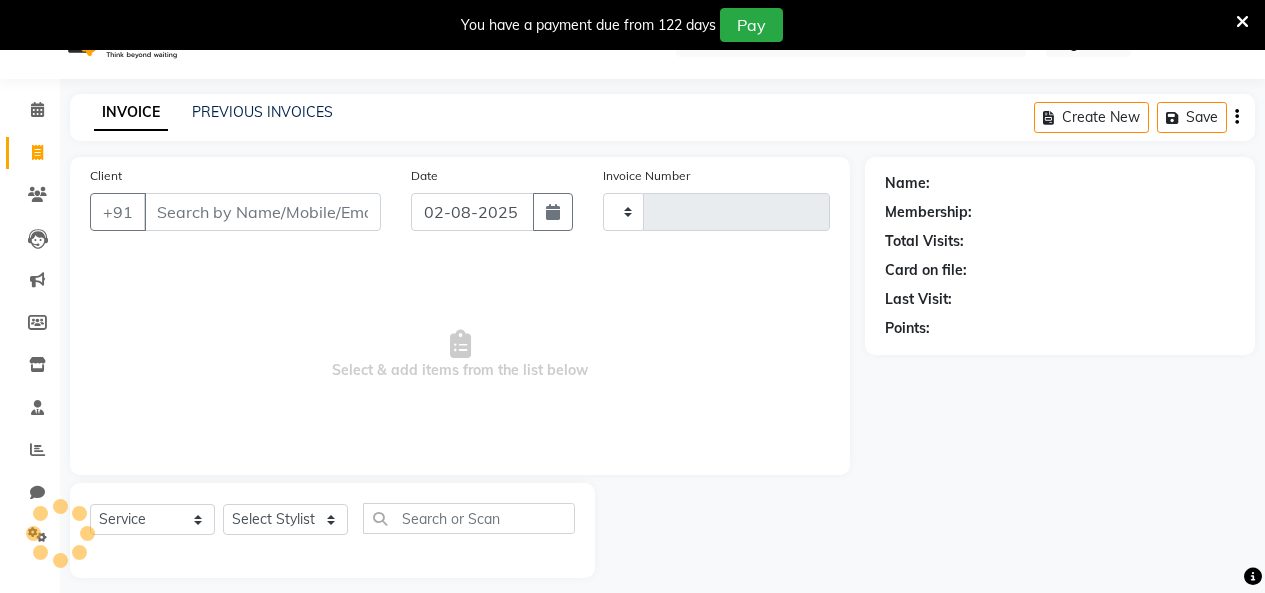 type on "0746" 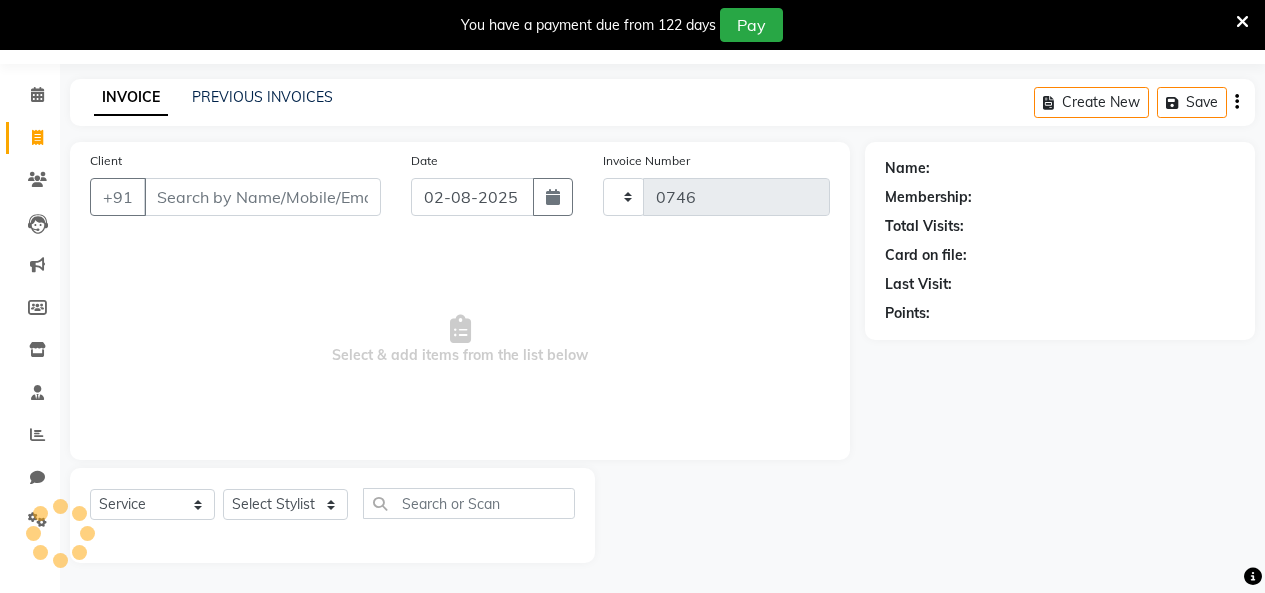 select on "8049" 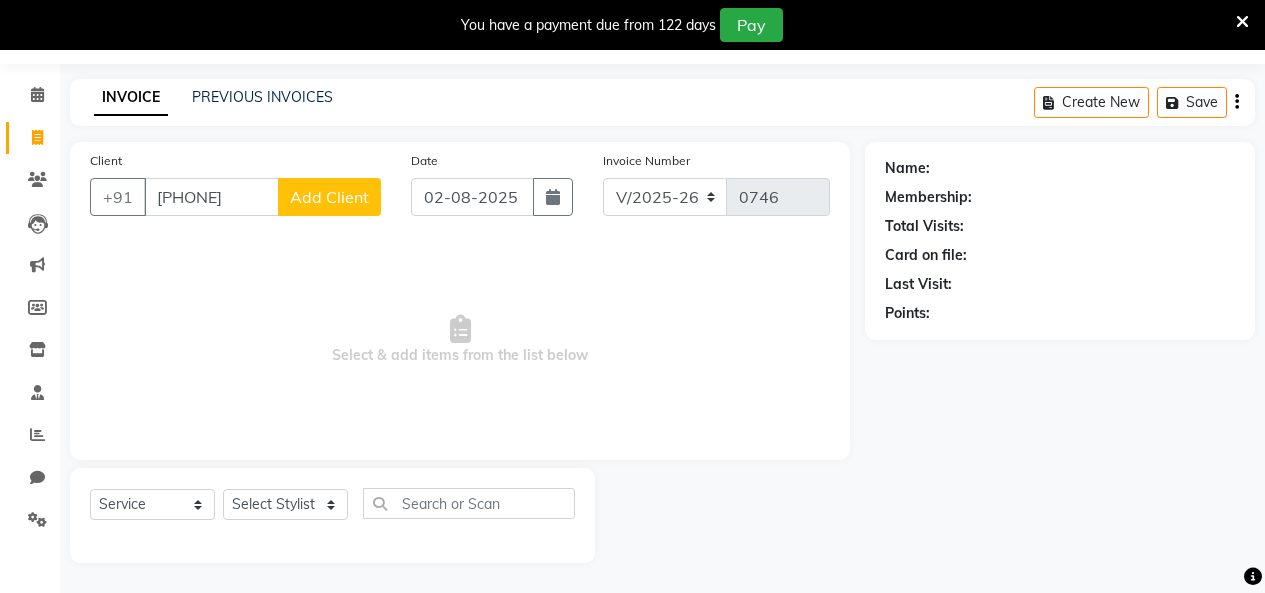 type on "[PHONE]" 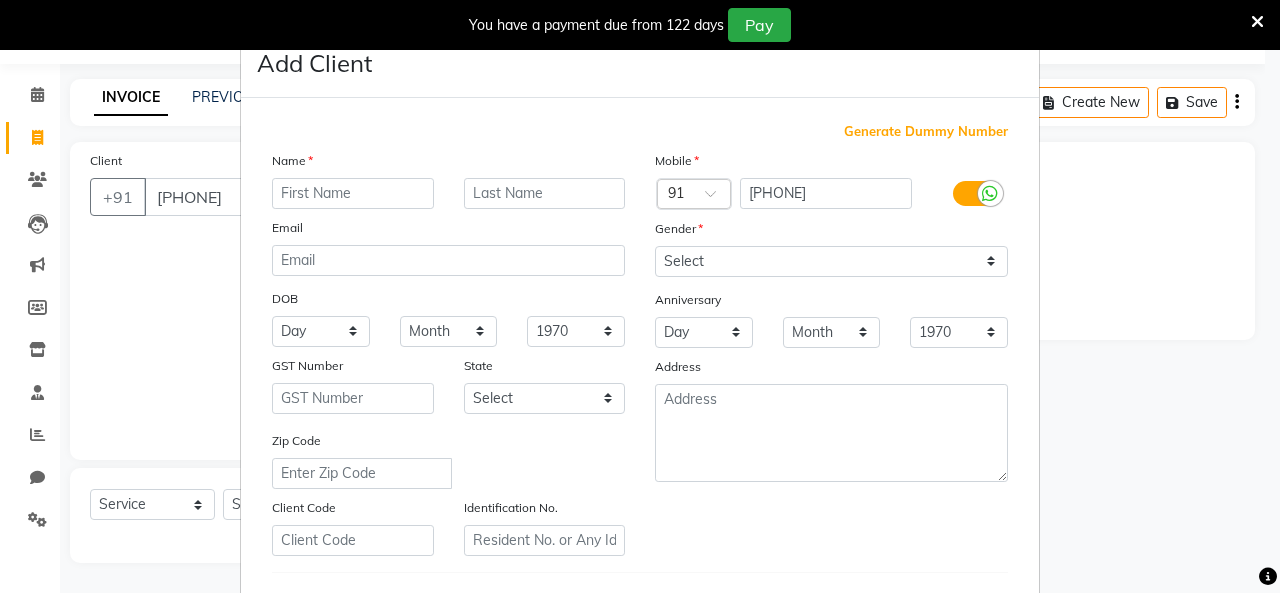 click at bounding box center [353, 193] 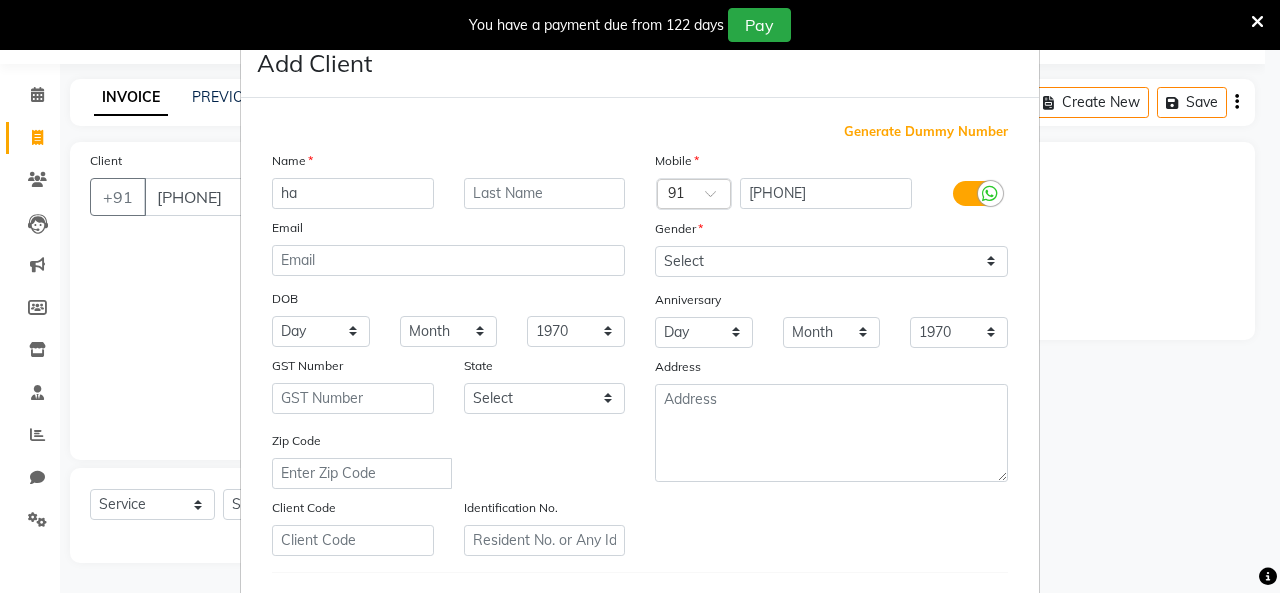 type on "h" 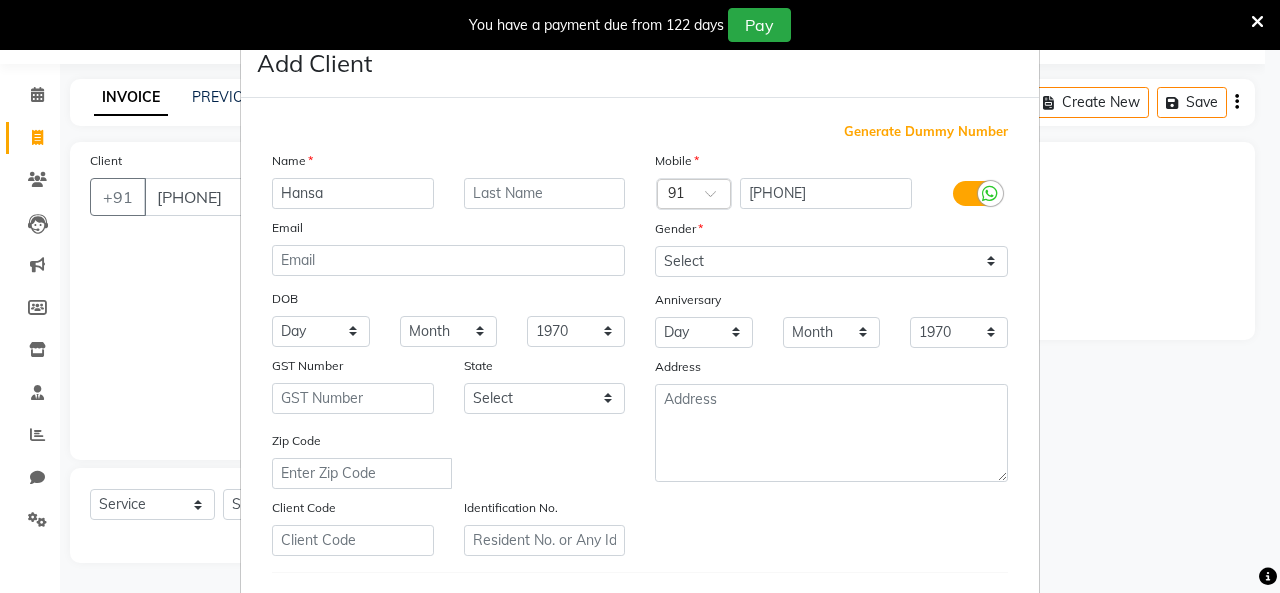 type on "Hansa" 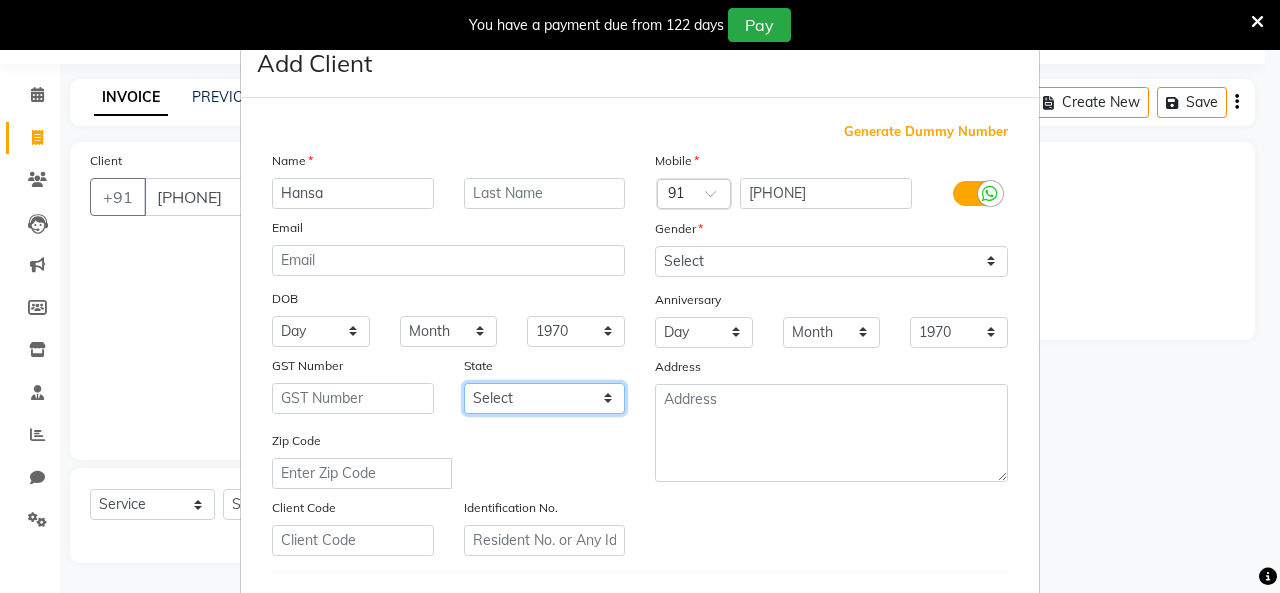 click on "Select Andaman and Nicobar Islands Andhra Pradesh Arunachal Pradesh Assam Bihar Chandigarh Chhattisgarh Dadra and Nagar Haveli Daman and Diu Delhi Goa Gujarat Haryana Himachal Pradesh Jammu and Kashmir Jharkhand Karnataka Kerala Lakshadweep Madhya Pradesh Maharashtra Manipur Meghalaya Mizoram Nagaland Odisha Pondicherry Punjab Rajasthan Sikkim Tamil Nadu Telangana Tripura Uttar Pradesh Uttarakhand West Bengal Ladakh Other Territory Centre Jurisdiction" at bounding box center [545, 398] 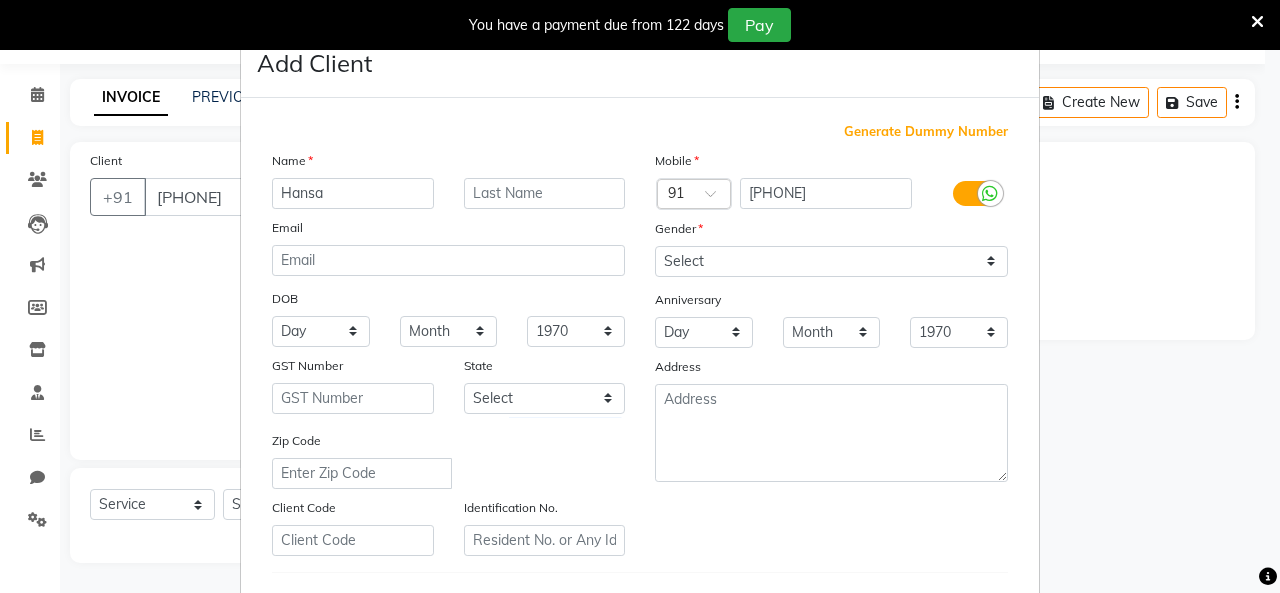 click on "Zip Code" at bounding box center [448, 459] 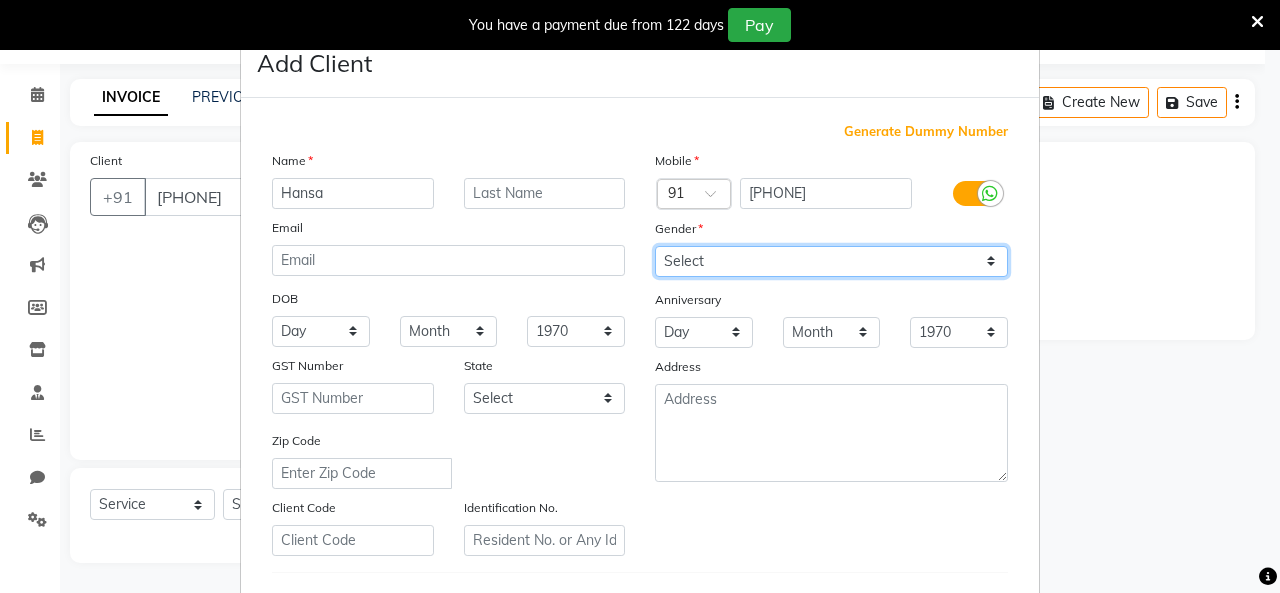 click on "Select Male Female Other Prefer Not To Say" at bounding box center [831, 261] 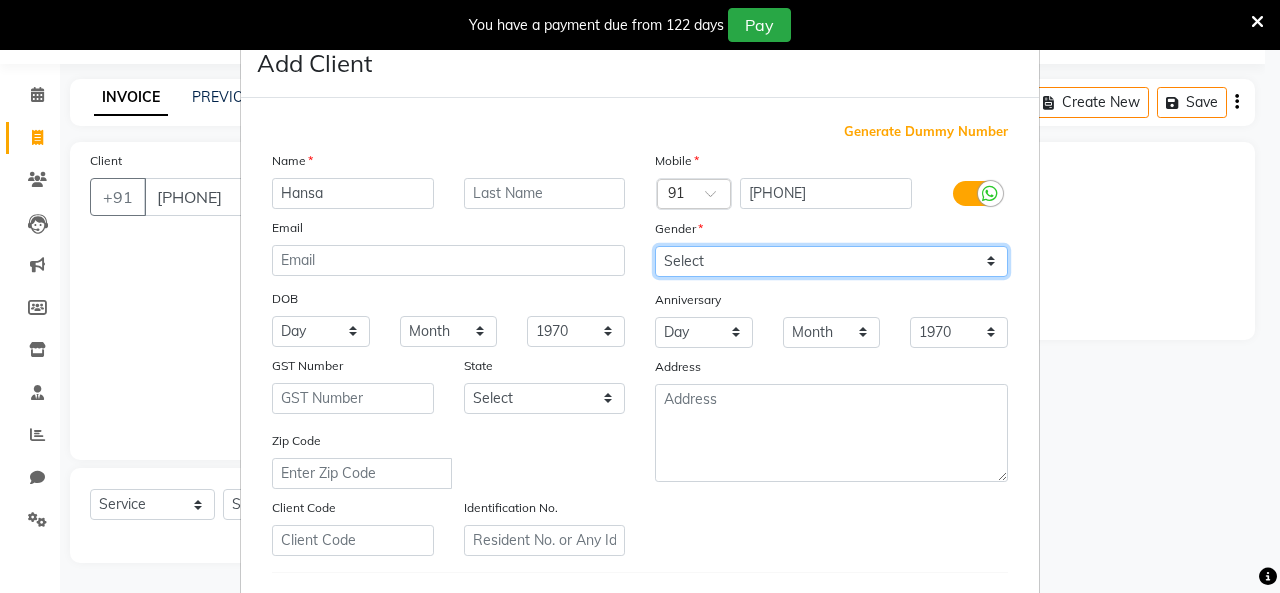 select on "female" 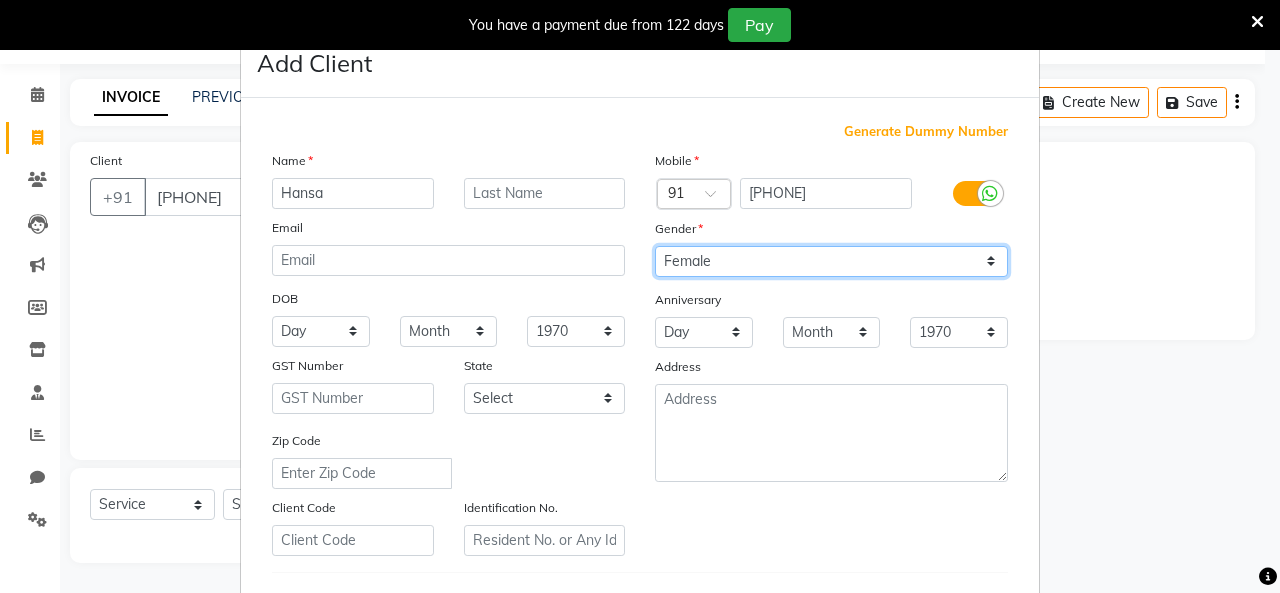 click on "Select Male Female Other Prefer Not To Say" at bounding box center (831, 261) 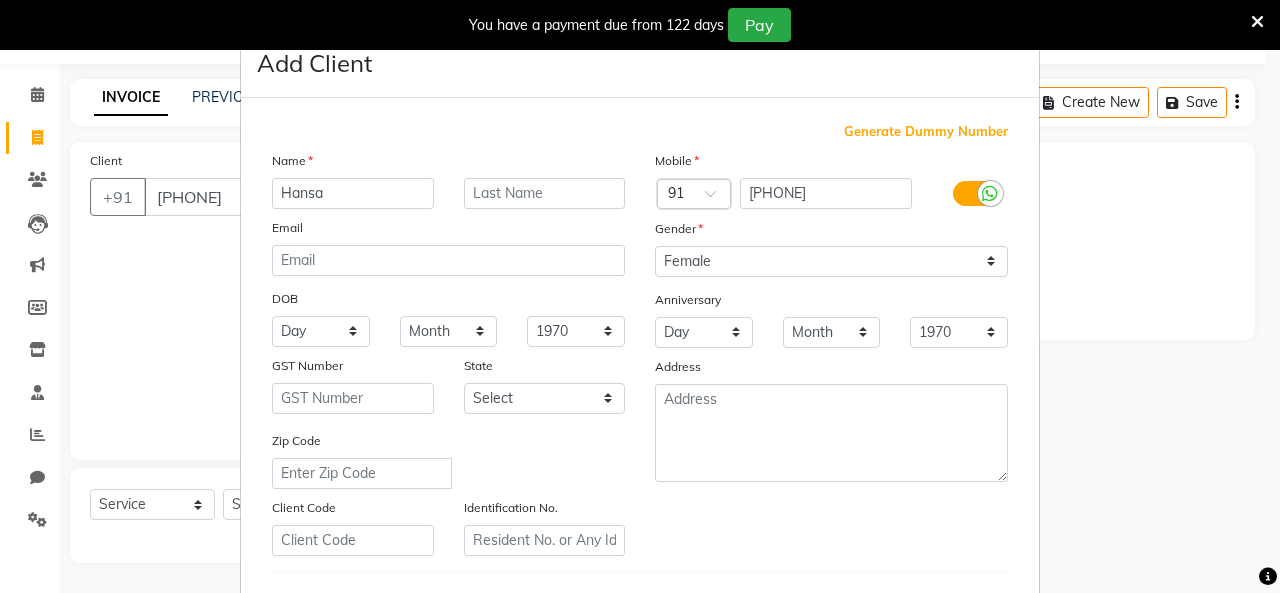 scroll, scrollTop: 11, scrollLeft: 0, axis: vertical 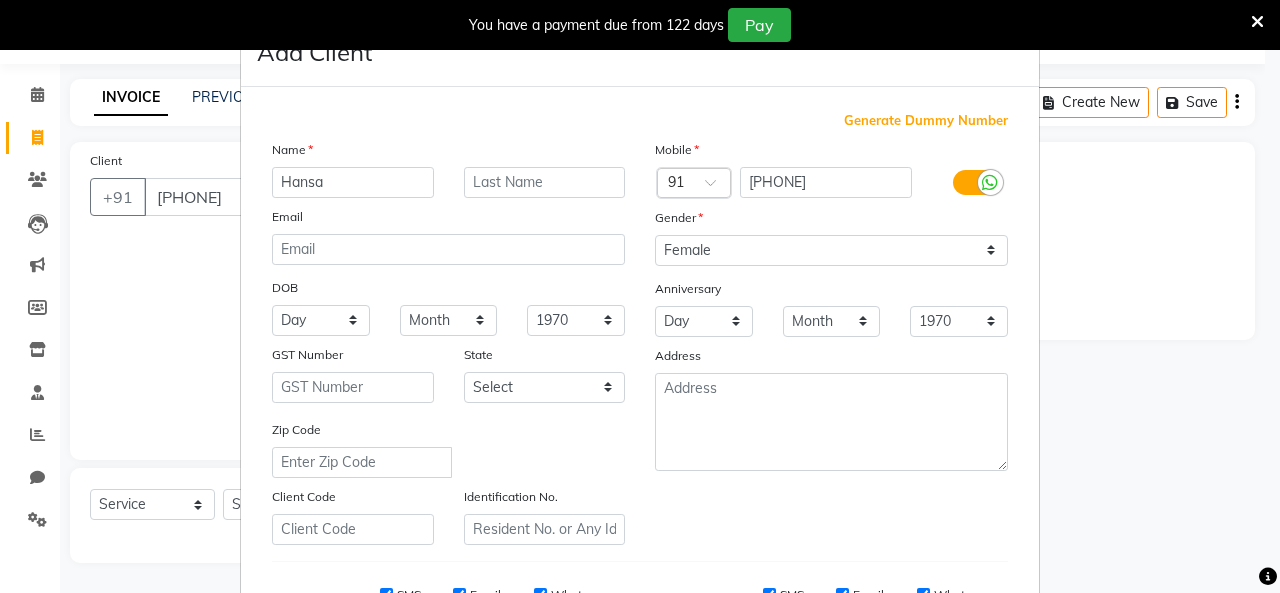 click at bounding box center [1268, 577] 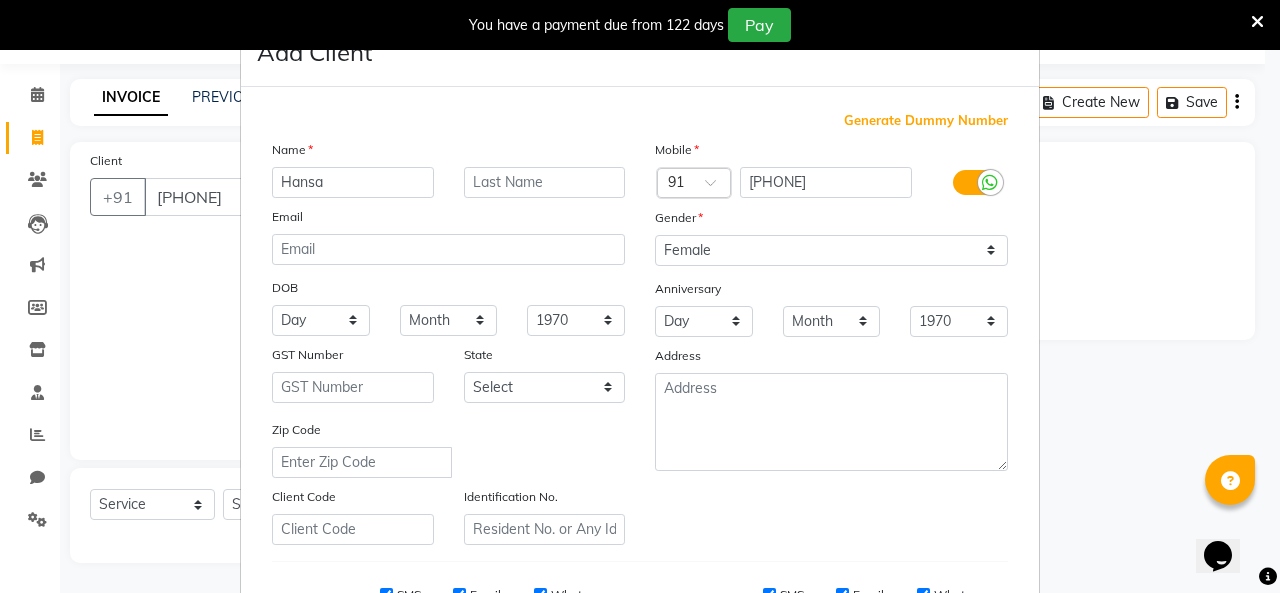 click at bounding box center (1268, 577) 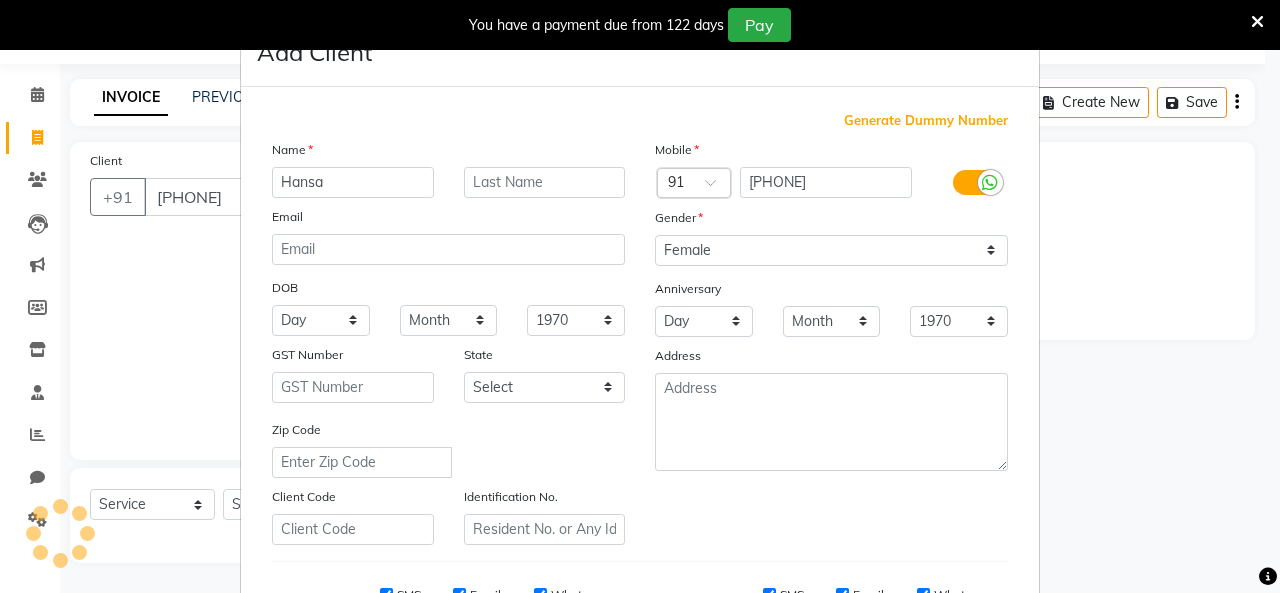 scroll, scrollTop: 51, scrollLeft: 0, axis: vertical 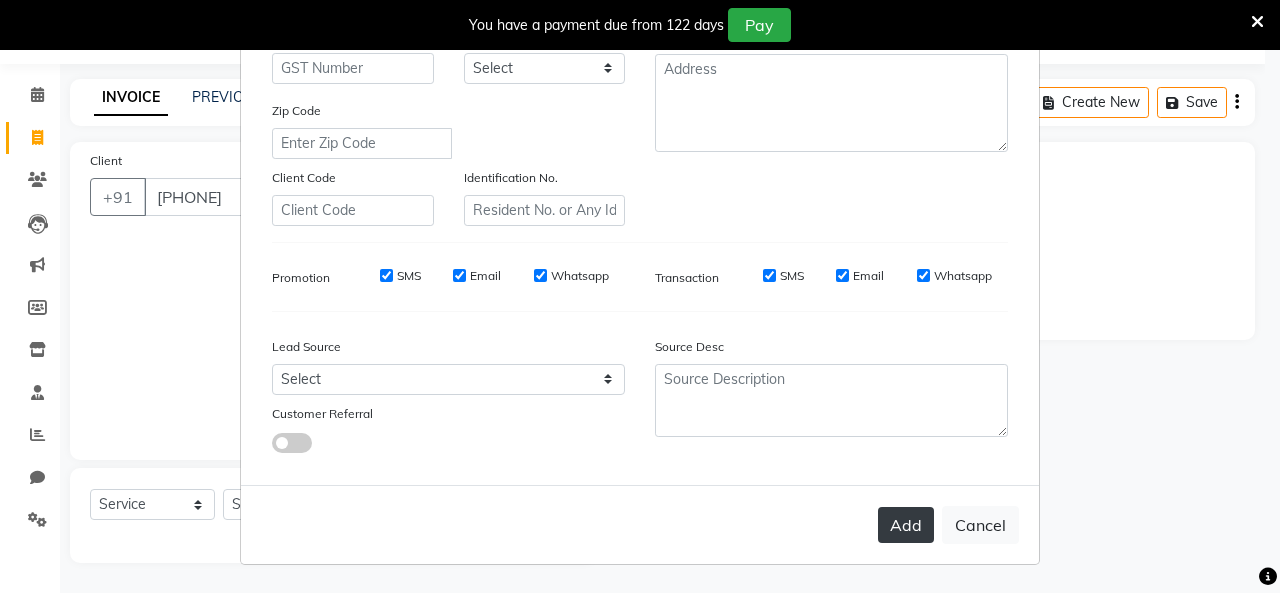 click on "Add" at bounding box center (906, 525) 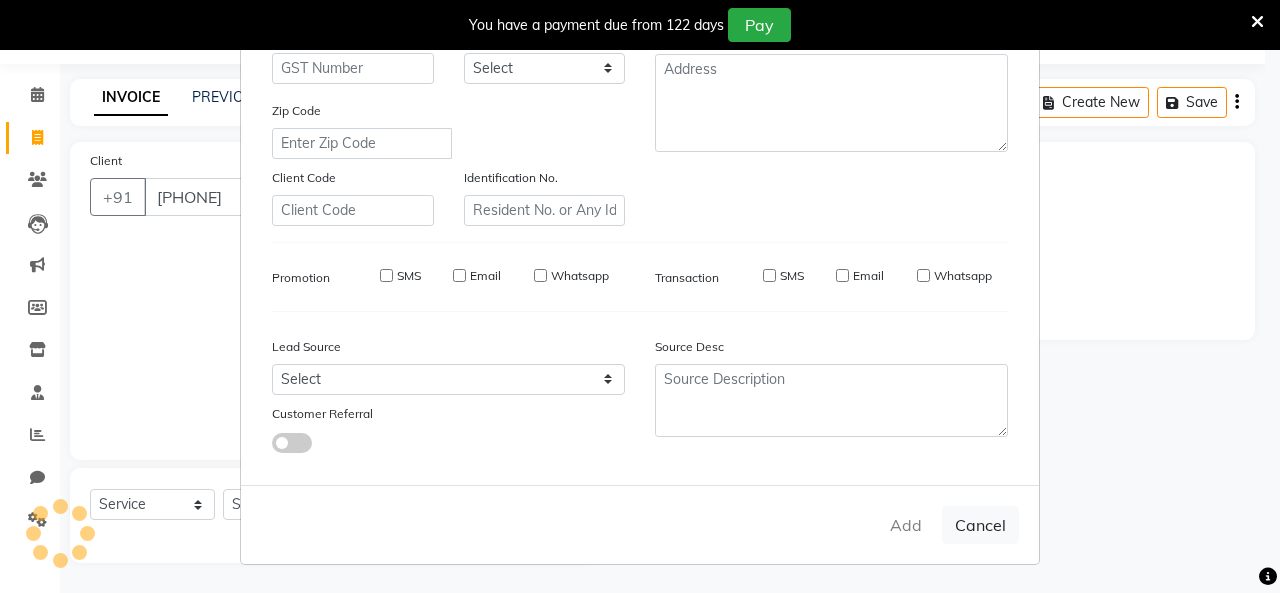 type 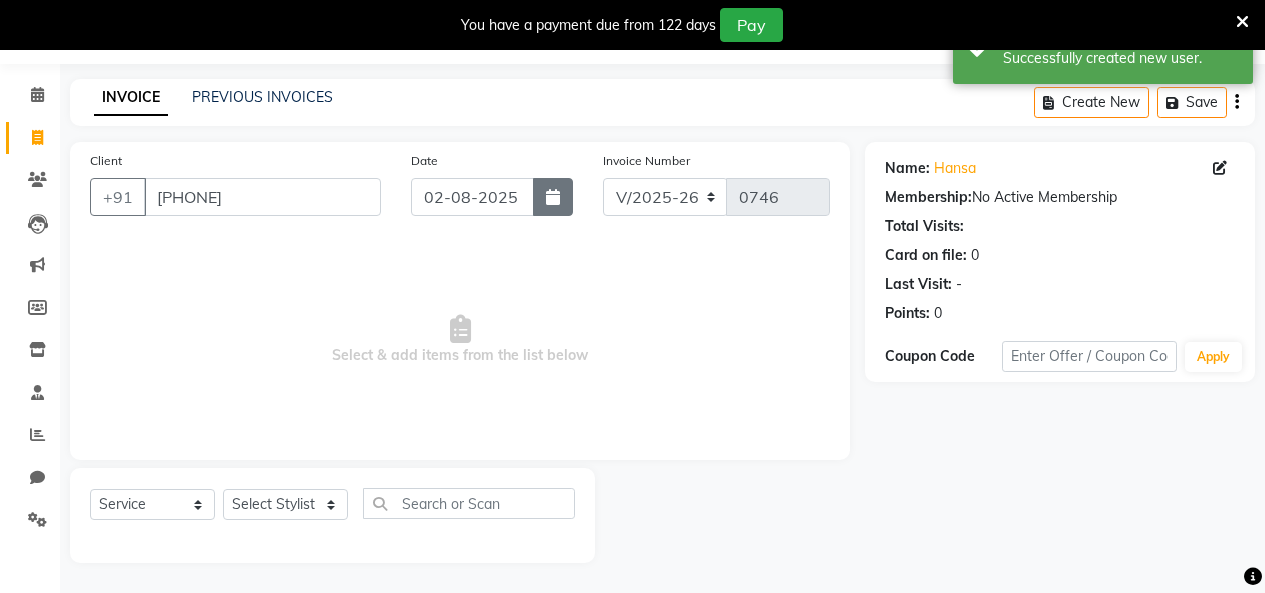 click 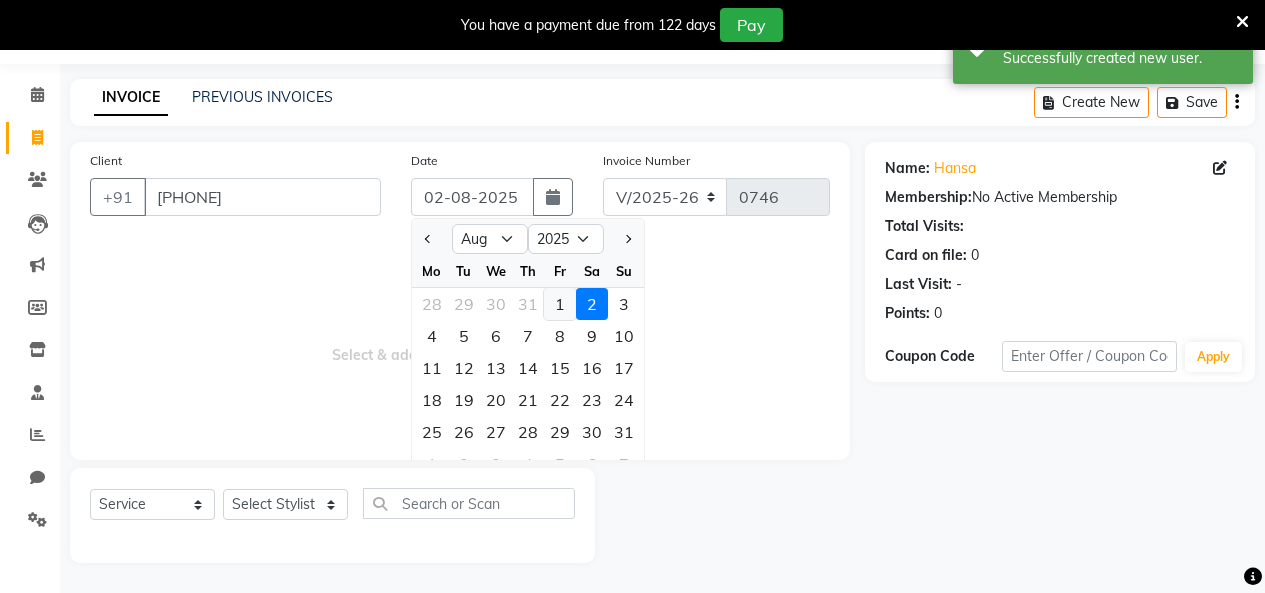 click on "1" 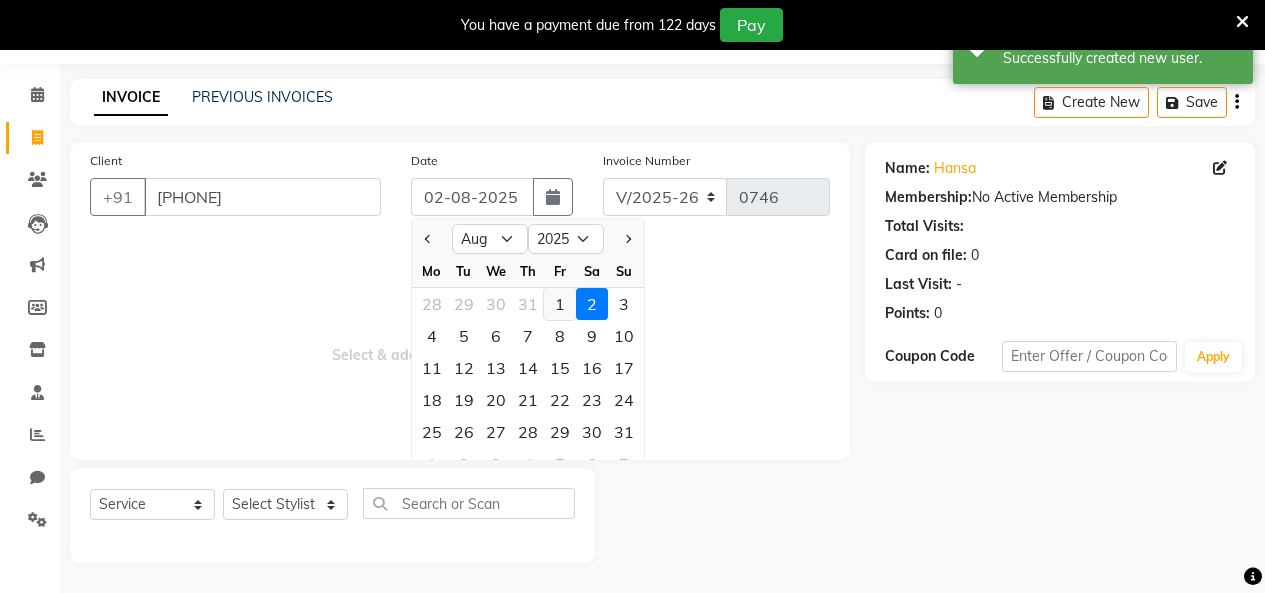 type on "01-08-2025" 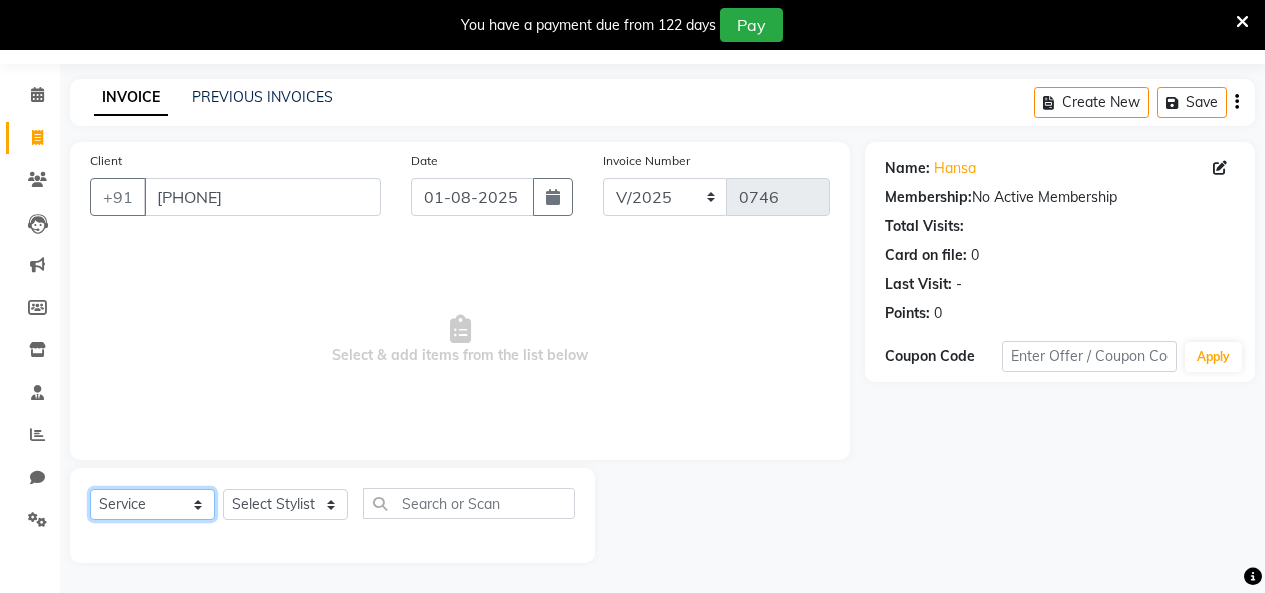 click on "Select  Service  Product  Membership  Package Voucher Prepaid Gift Card" 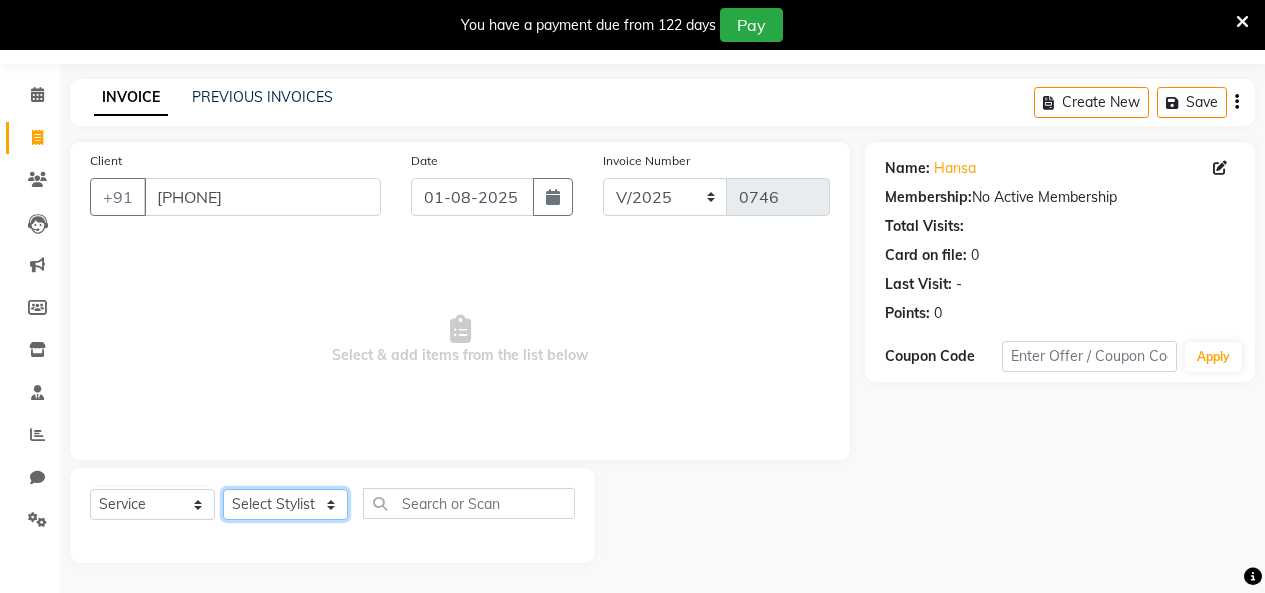 click on "Select Stylist Amita Arti Raut Jagruti Kajal Joshi rita shah menejr Rohini Sangeeta honr" 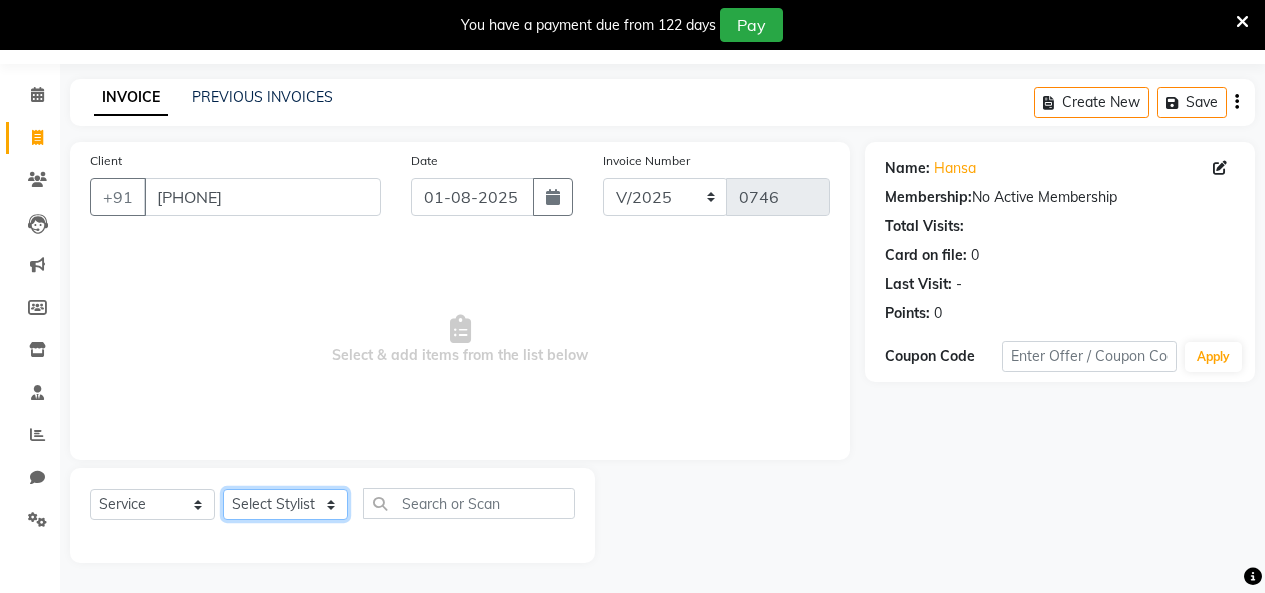 select on "72763" 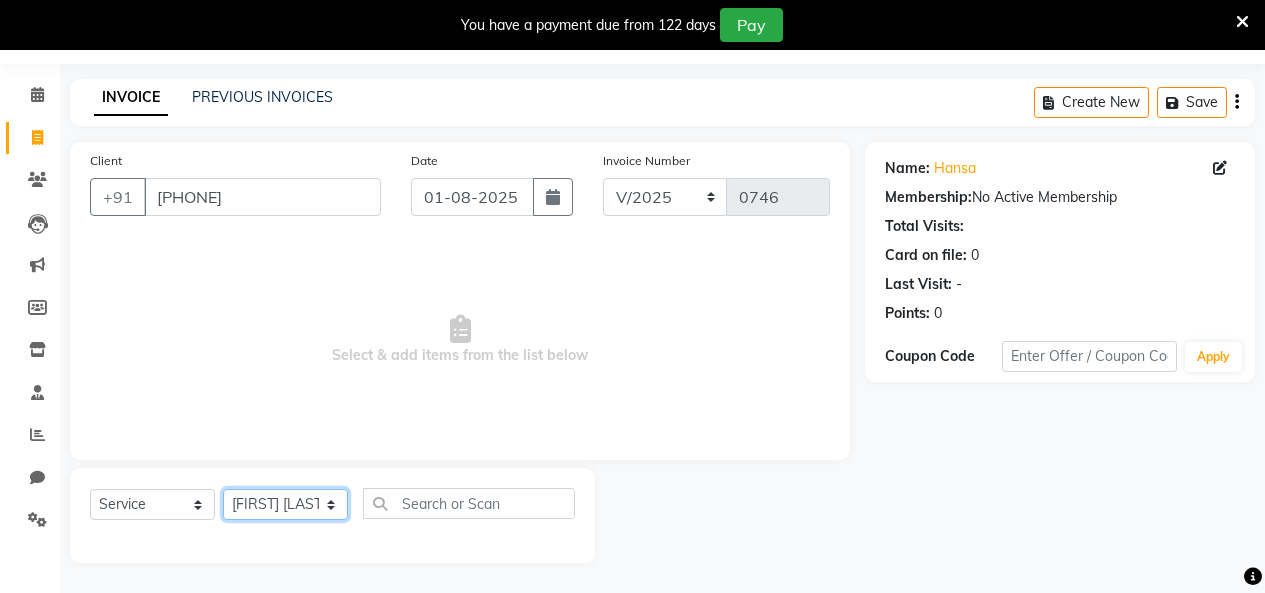 click on "Select Stylist Amita Arti Raut Jagruti Kajal Joshi rita shah menejr Rohini Sangeeta honr" 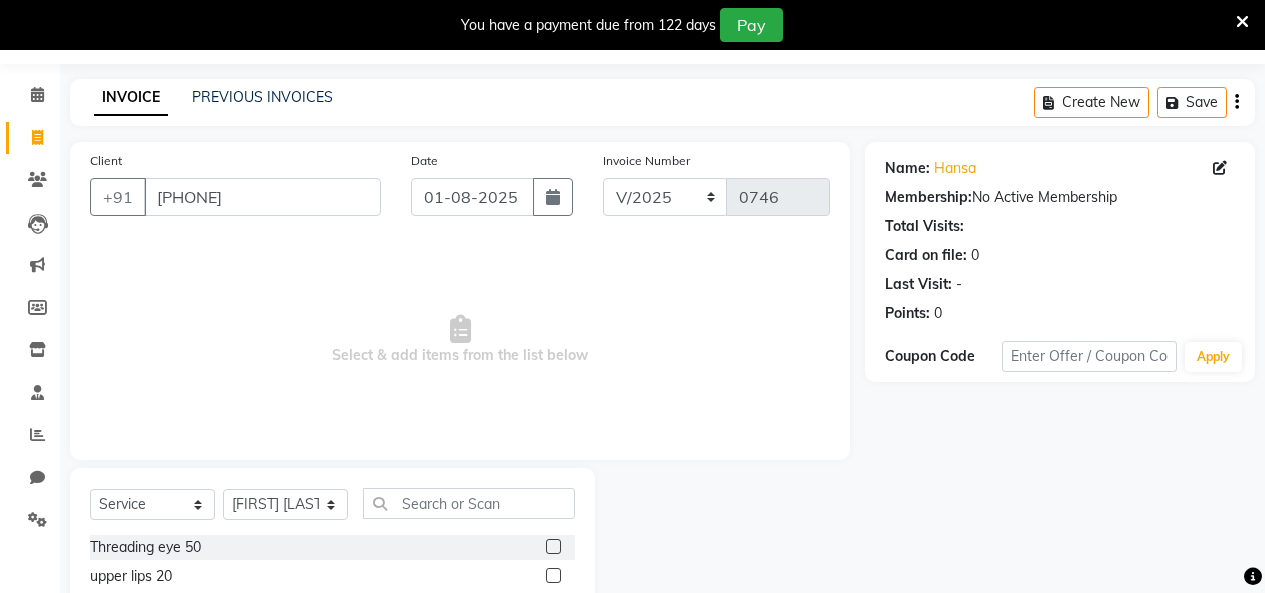 click 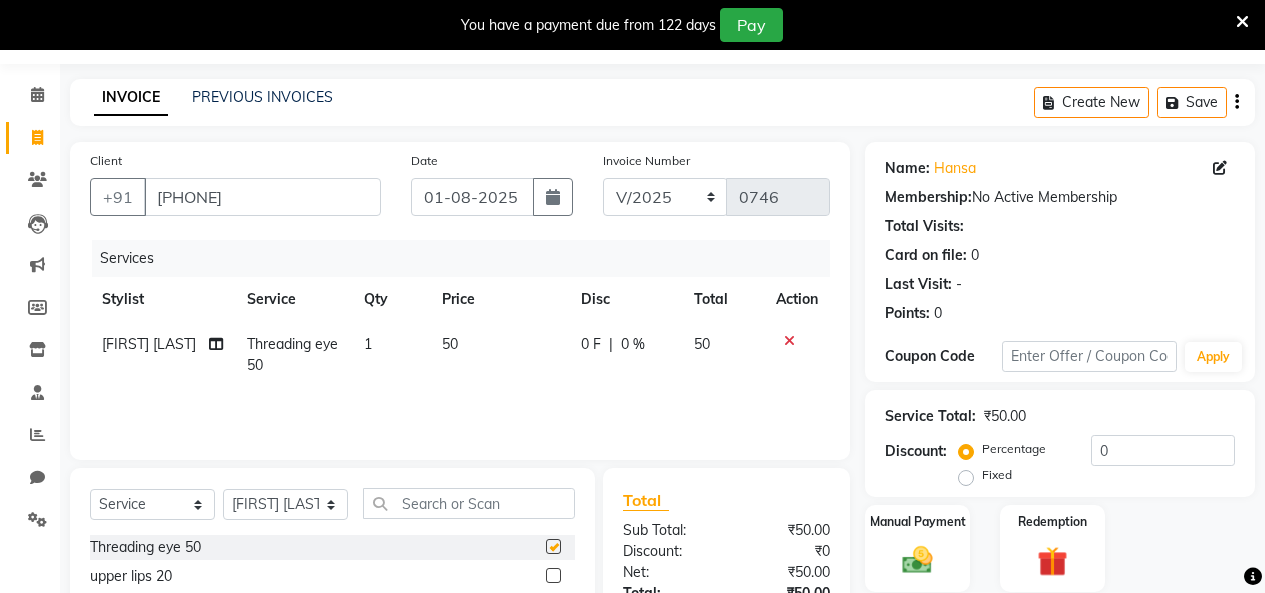 checkbox on "false" 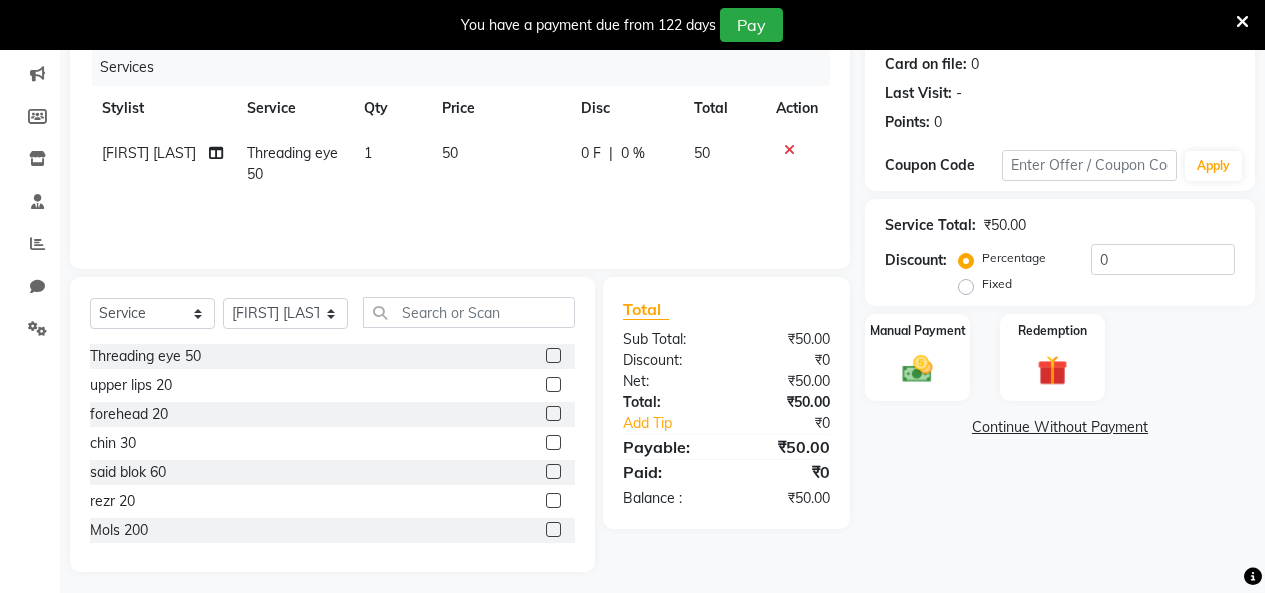 scroll, scrollTop: 258, scrollLeft: 0, axis: vertical 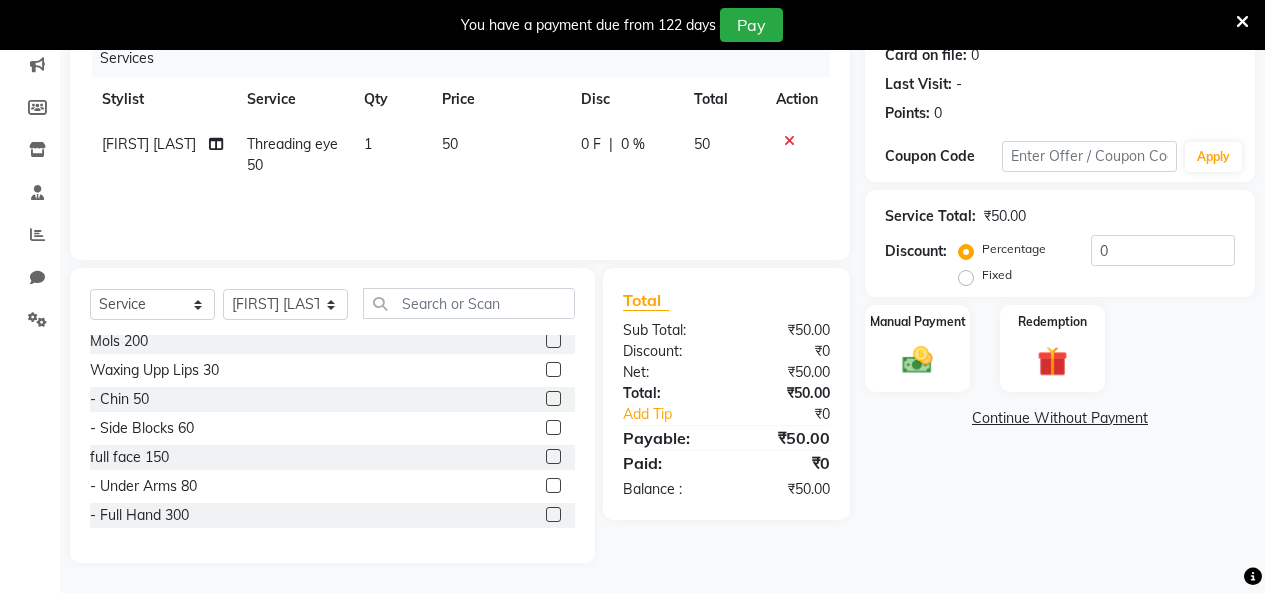 click 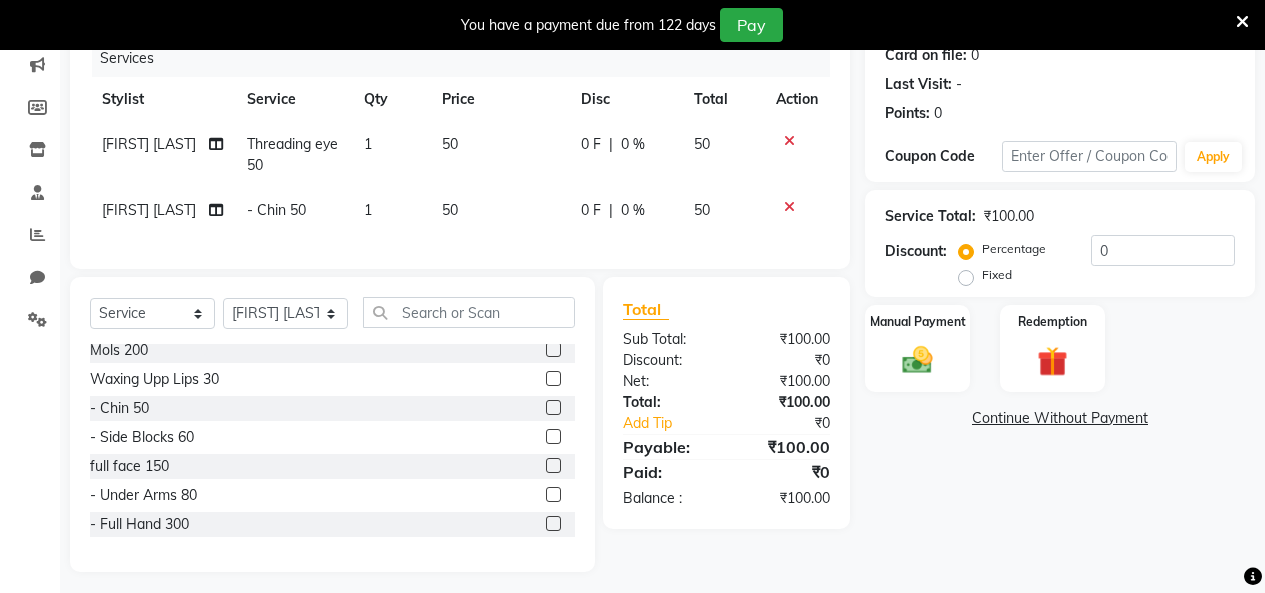 click 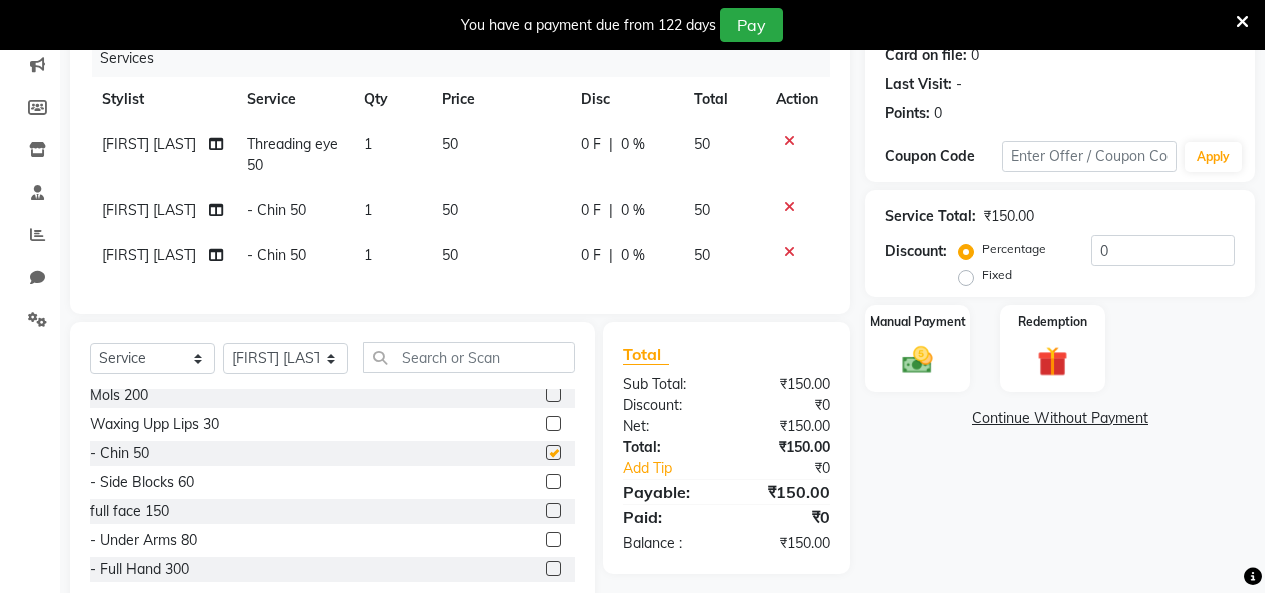 checkbox on "false" 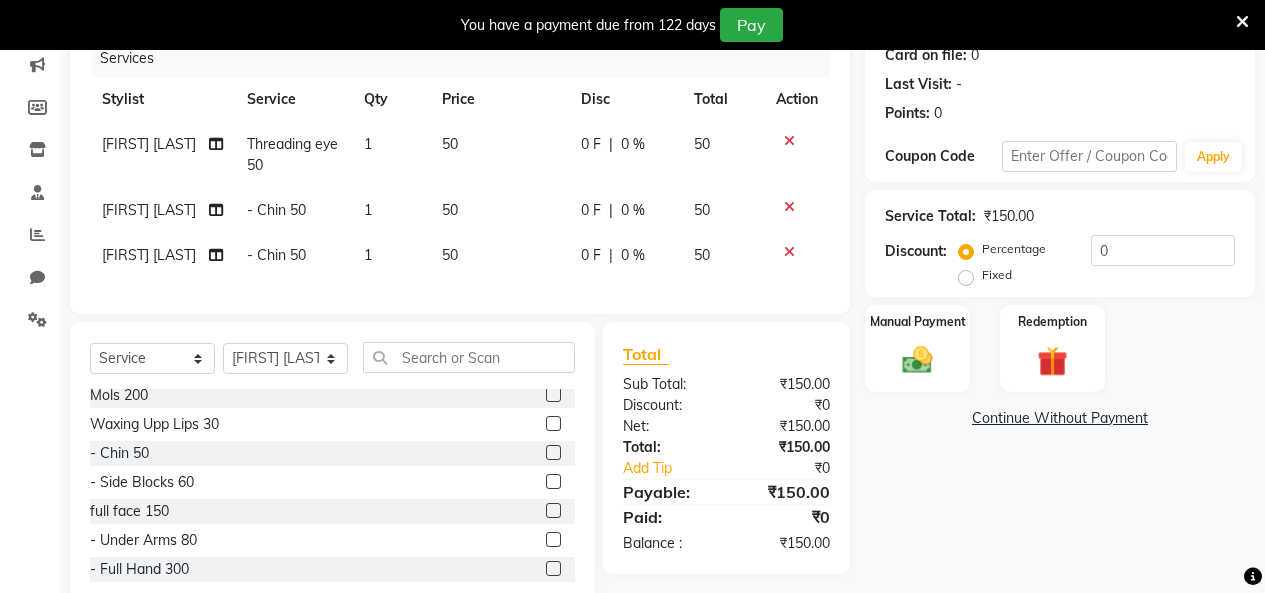 click 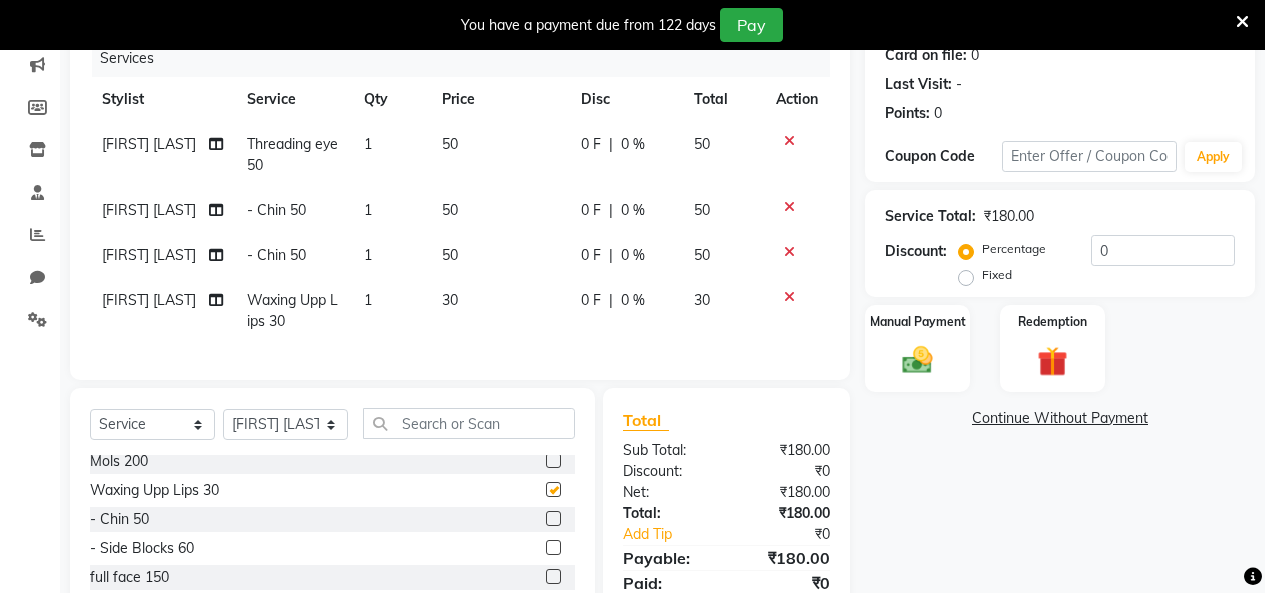 checkbox on "false" 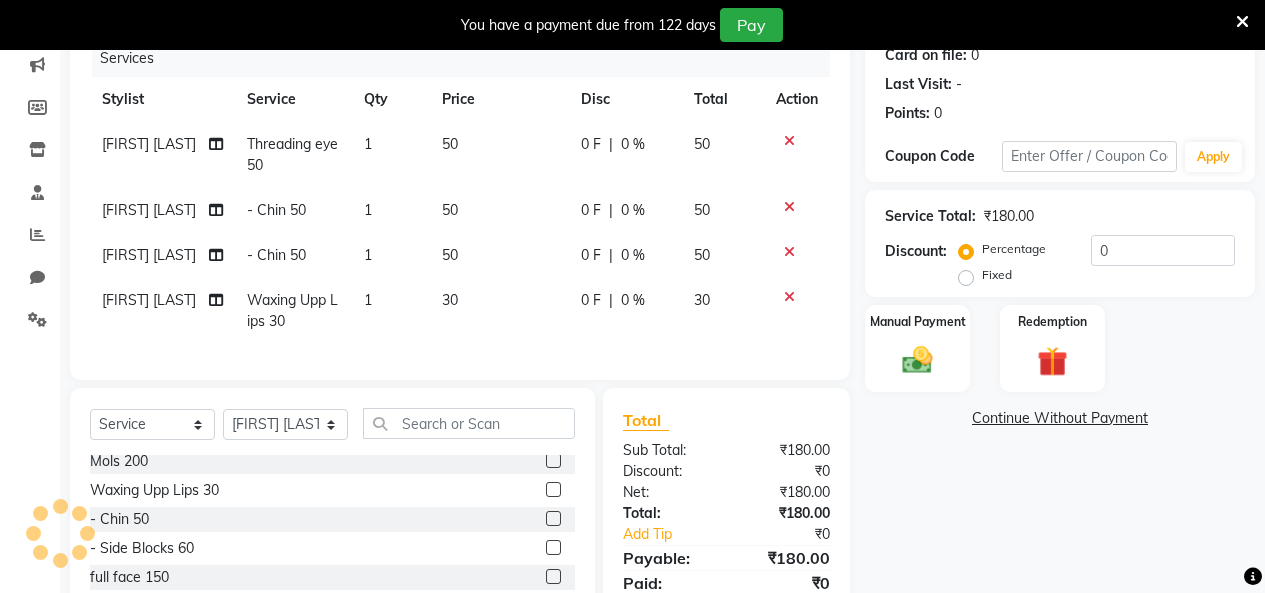click 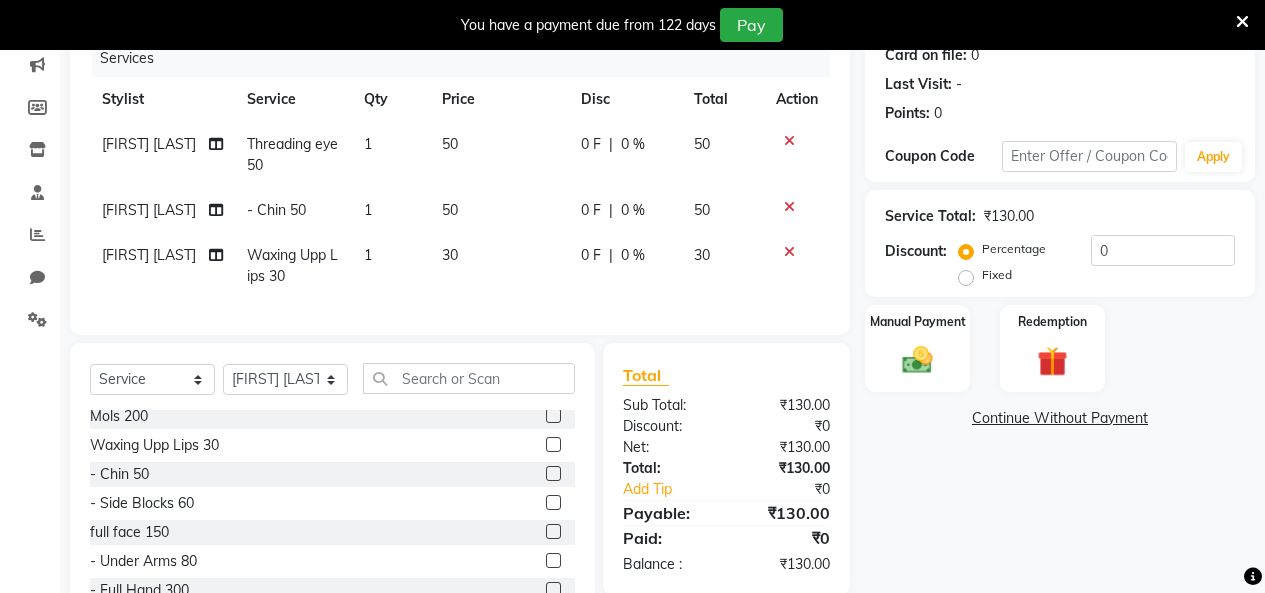 click 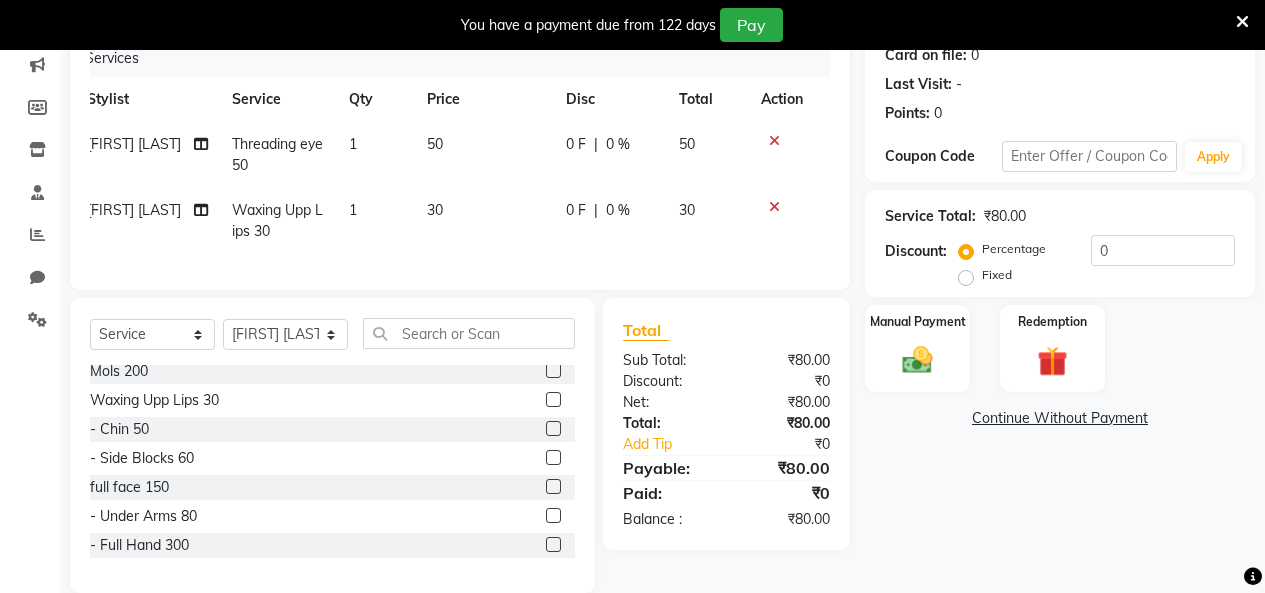 scroll, scrollTop: 0, scrollLeft: 15, axis: horizontal 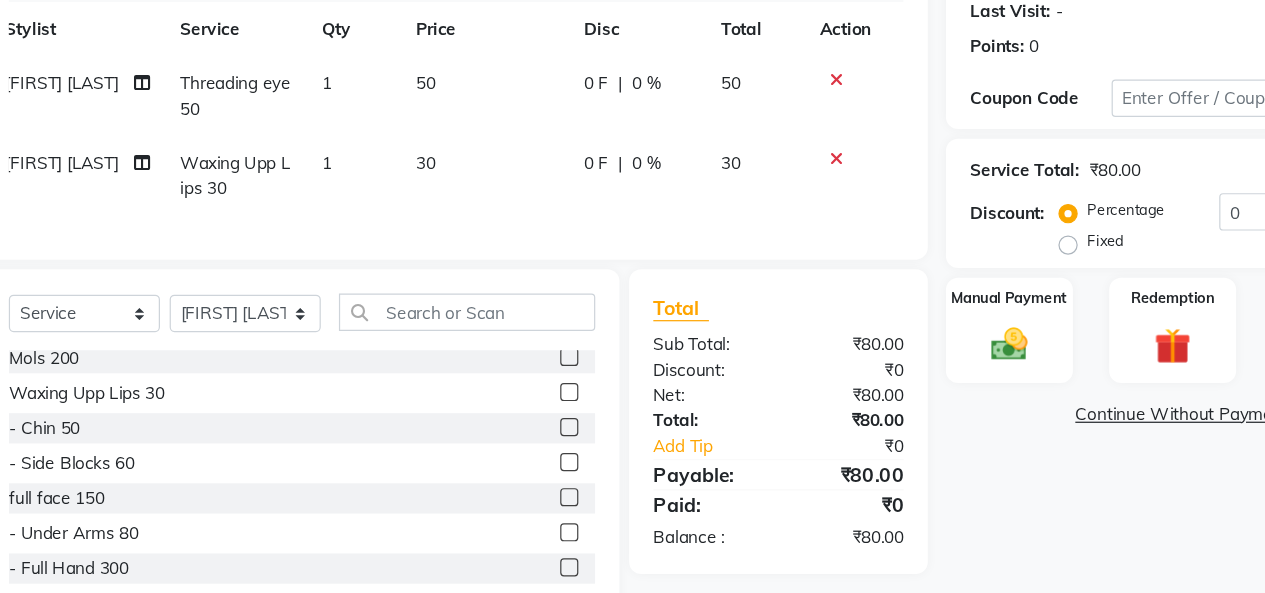 click 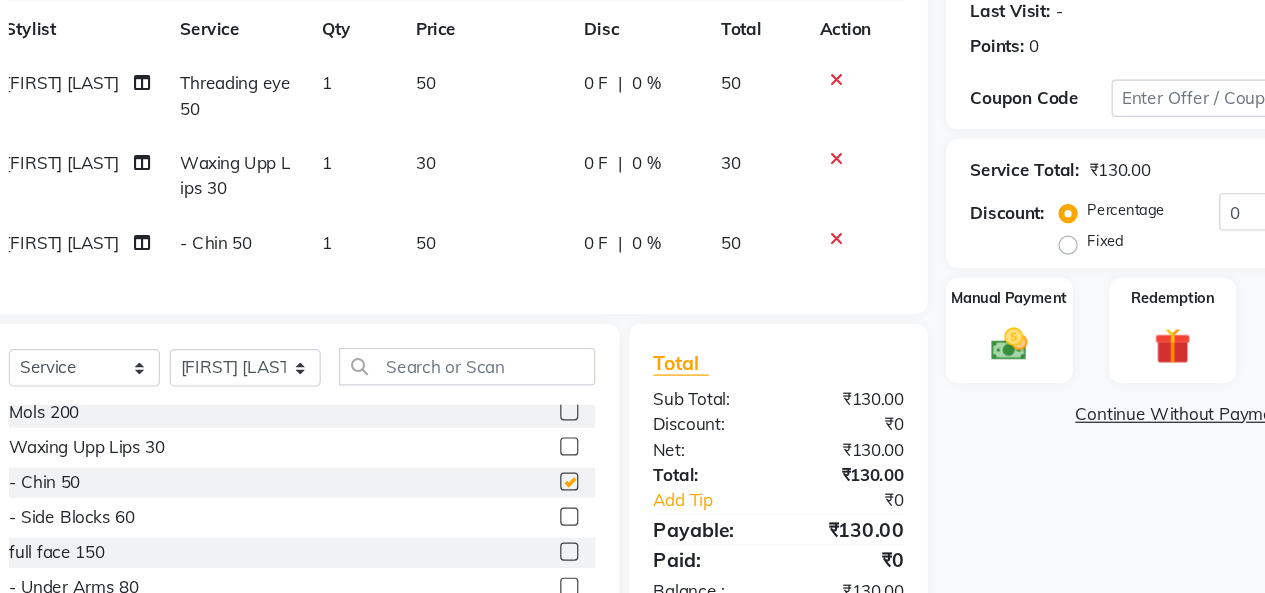 checkbox on "false" 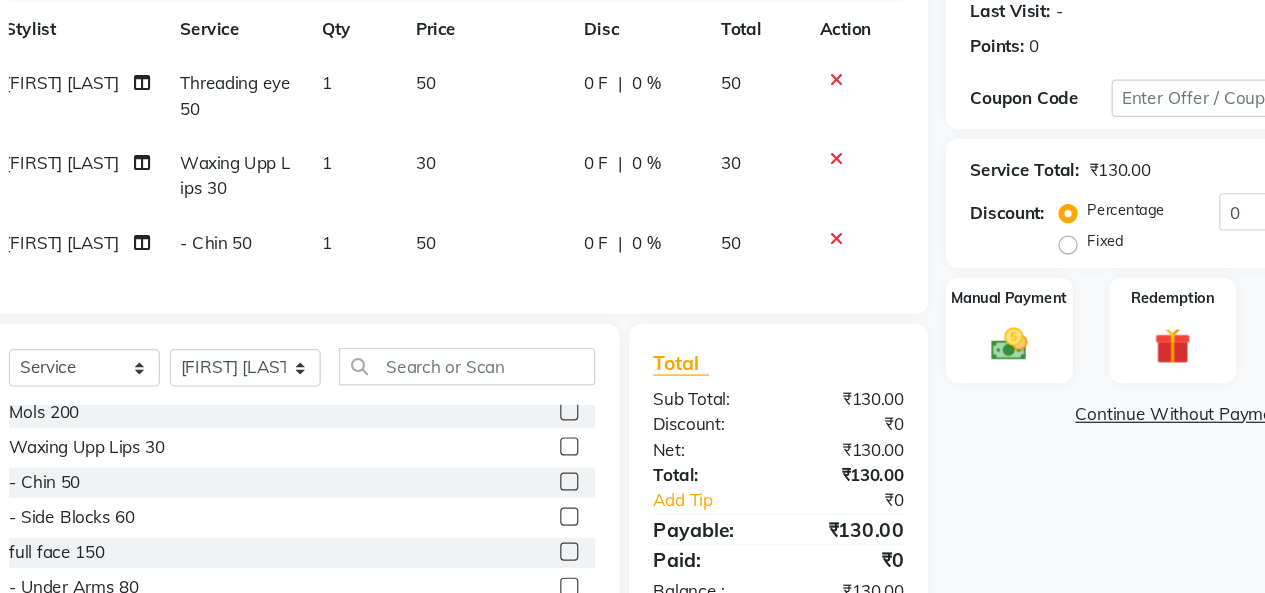 drag, startPoint x: 775, startPoint y: 140, endPoint x: 821, endPoint y: 118, distance: 50.990196 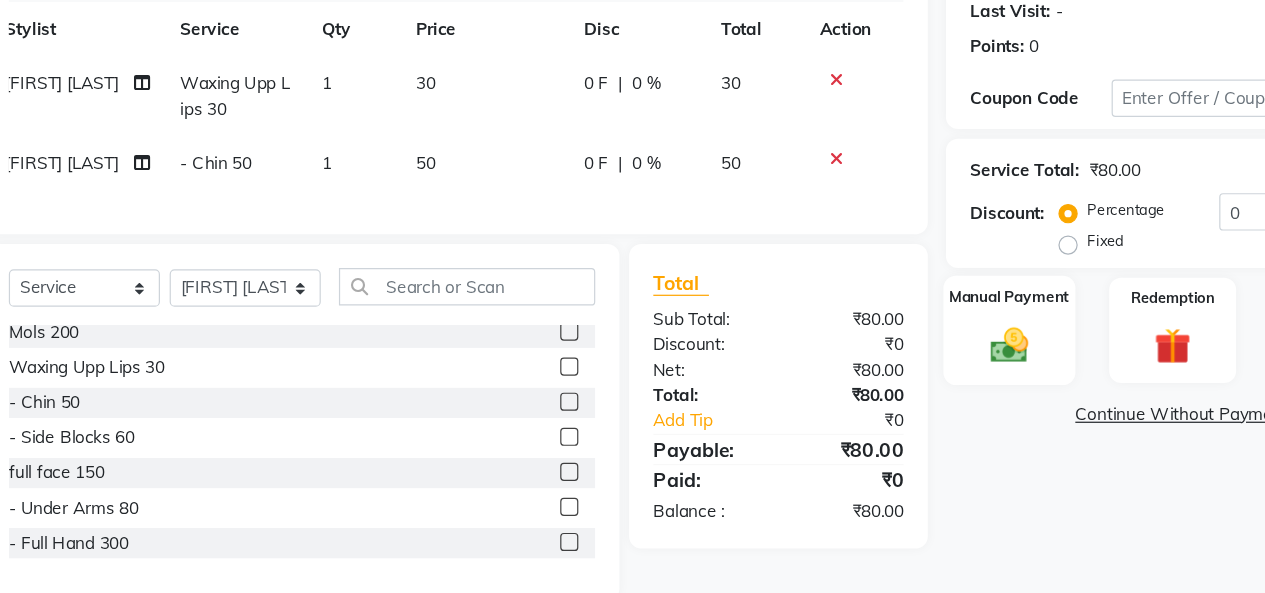 click 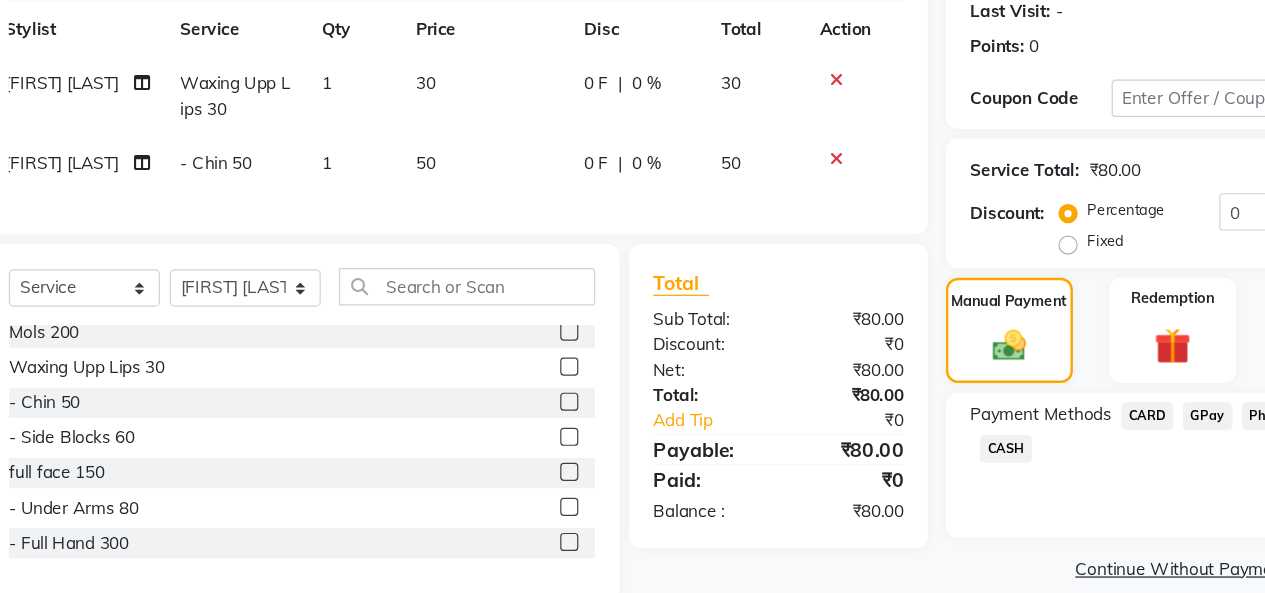 click on "CASH" 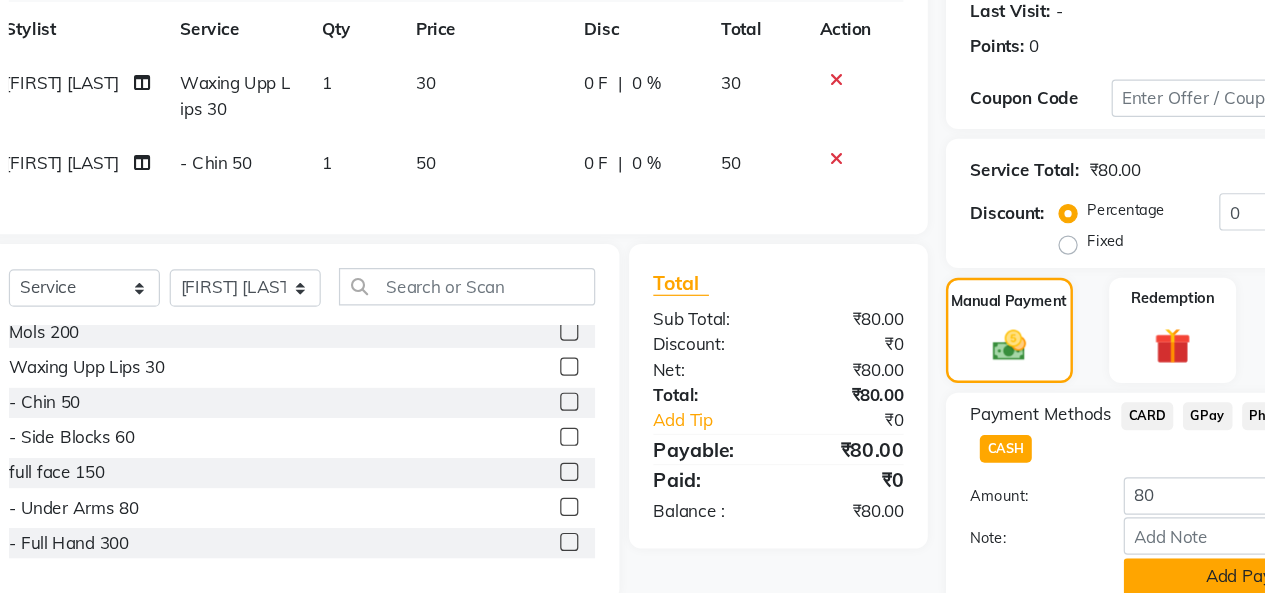 click on "Add Payment" 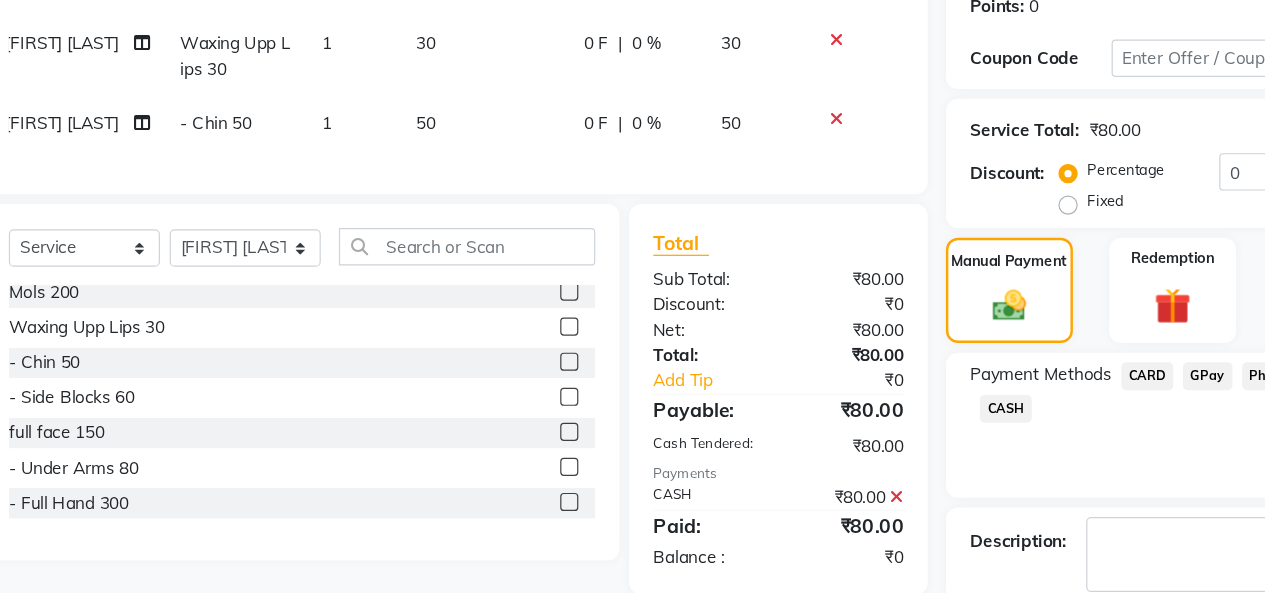 scroll, scrollTop: 369, scrollLeft: 0, axis: vertical 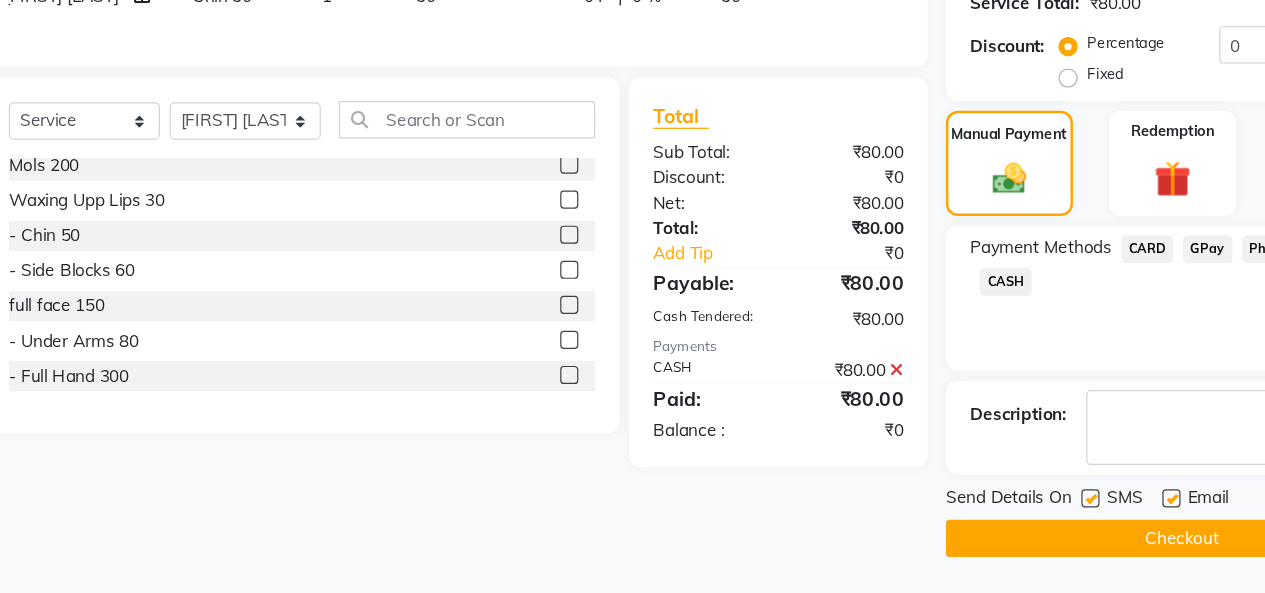 click on "Checkout" 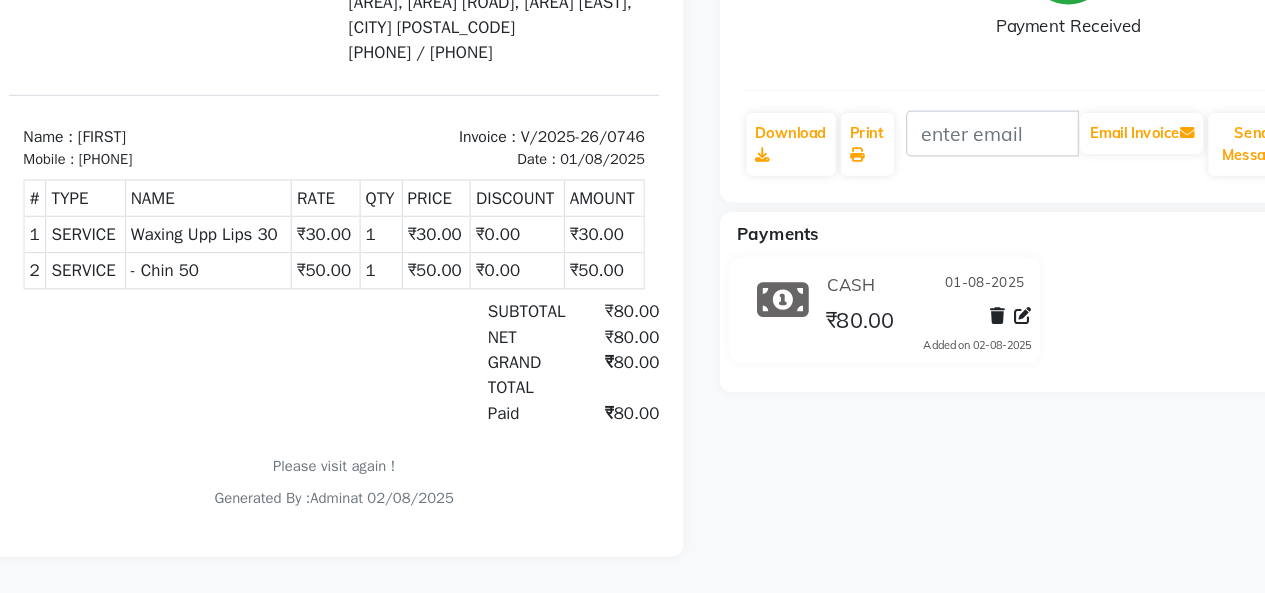 scroll, scrollTop: 0, scrollLeft: 0, axis: both 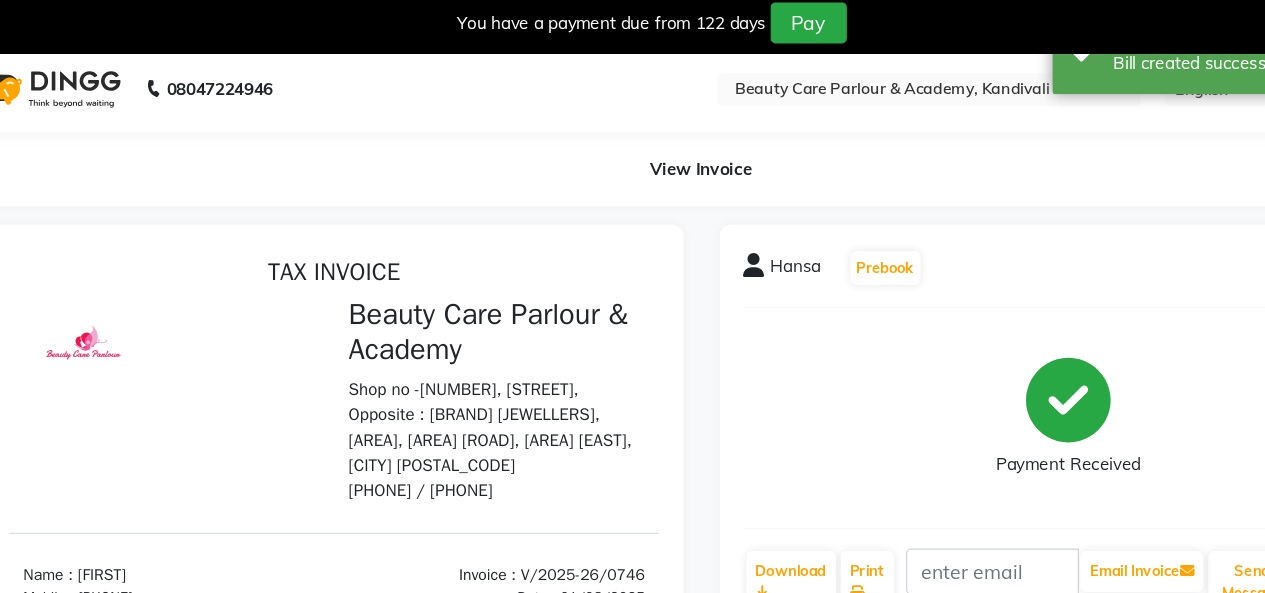 select on "8049" 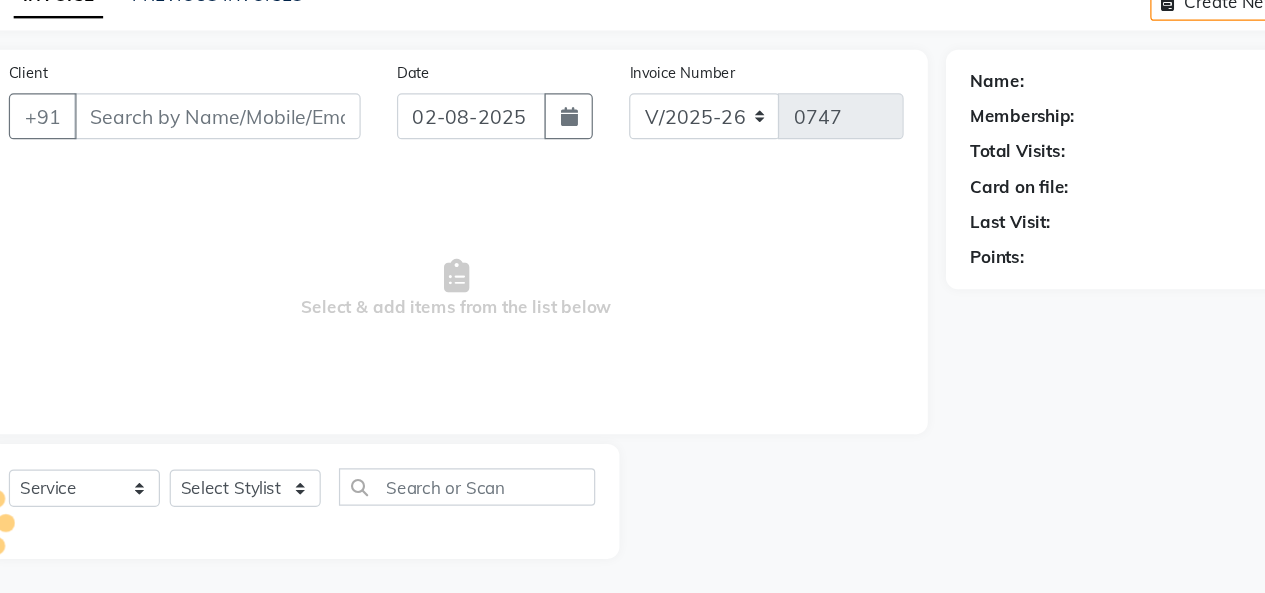 scroll, scrollTop: 58, scrollLeft: 0, axis: vertical 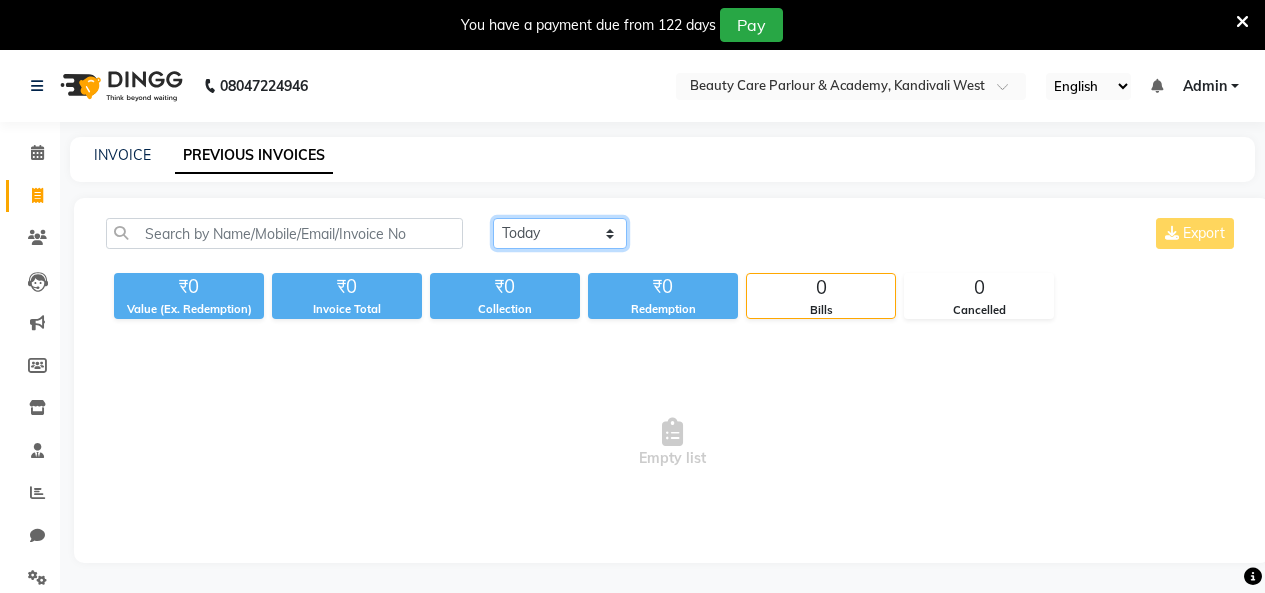 click on "Today Yesterday Custom Range" 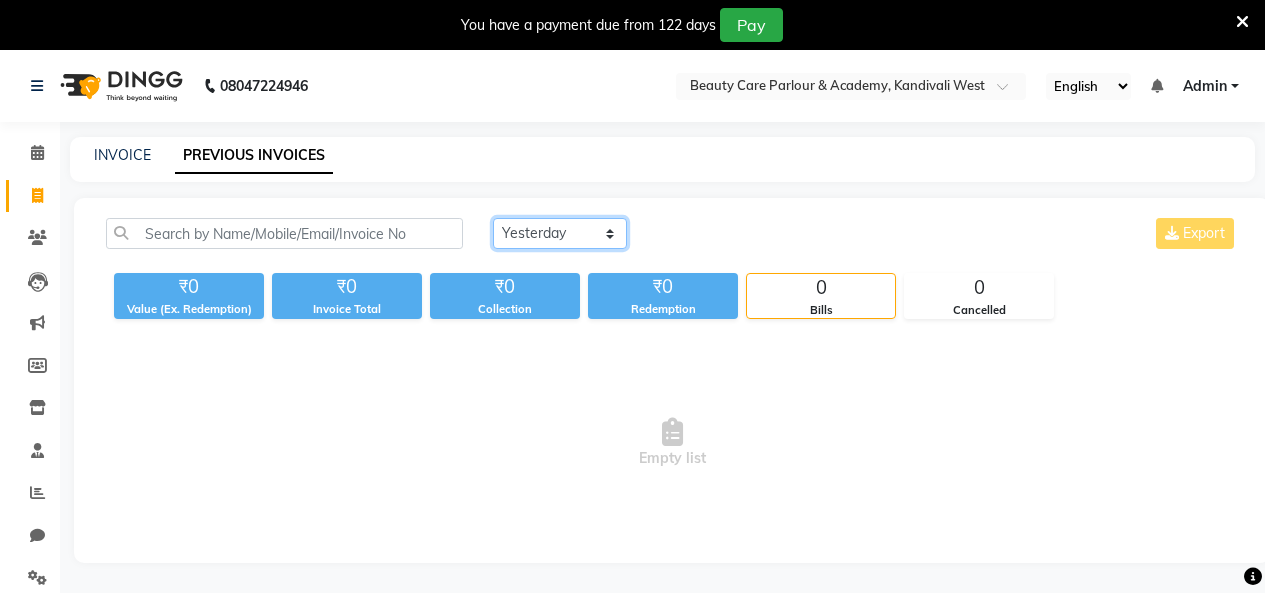 click on "Today Yesterday Custom Range" 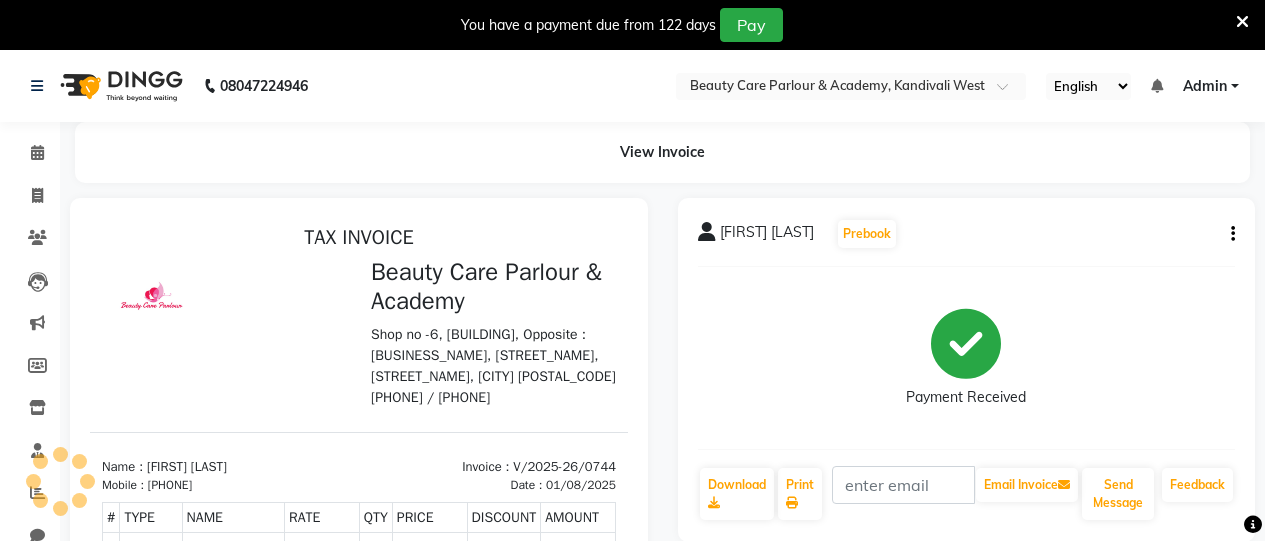 scroll, scrollTop: 0, scrollLeft: 0, axis: both 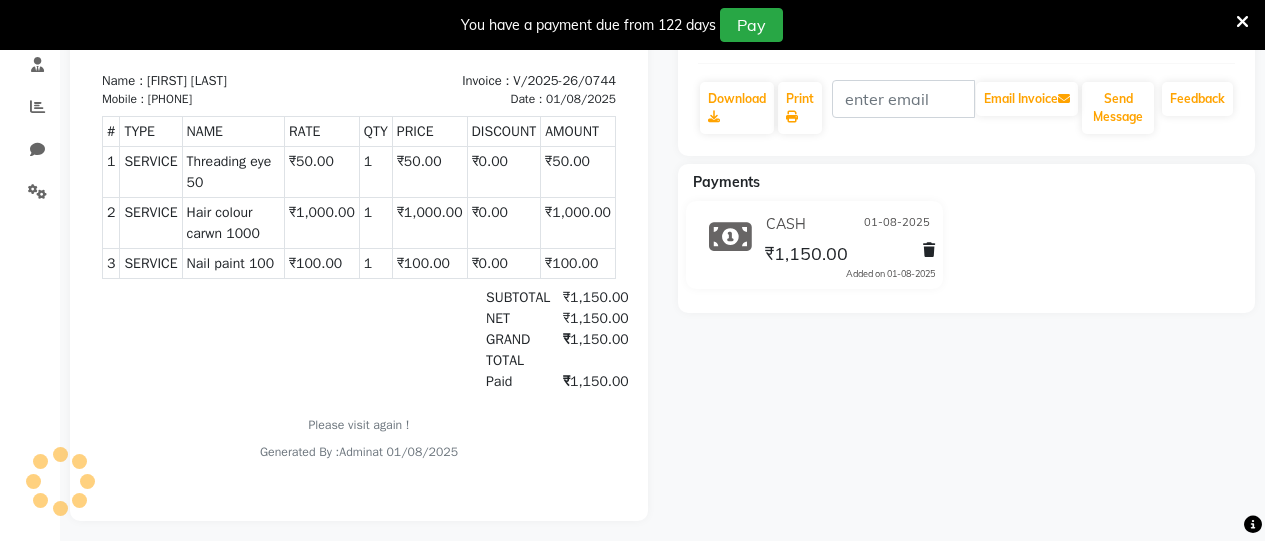 click at bounding box center [1242, 22] 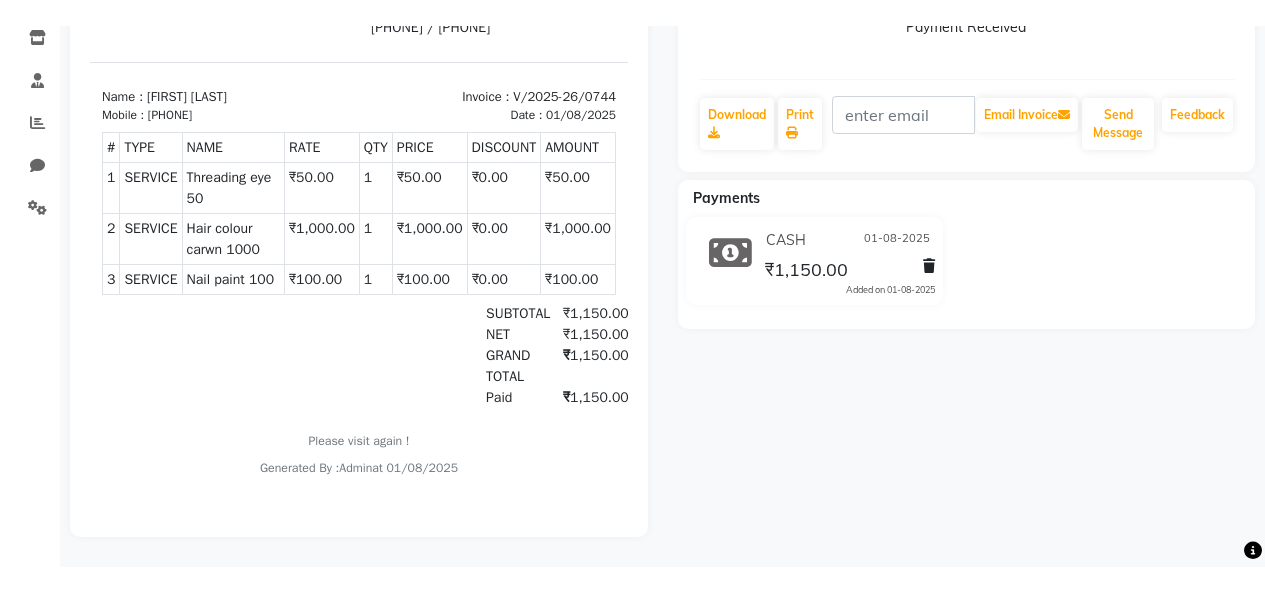 scroll, scrollTop: 308, scrollLeft: 0, axis: vertical 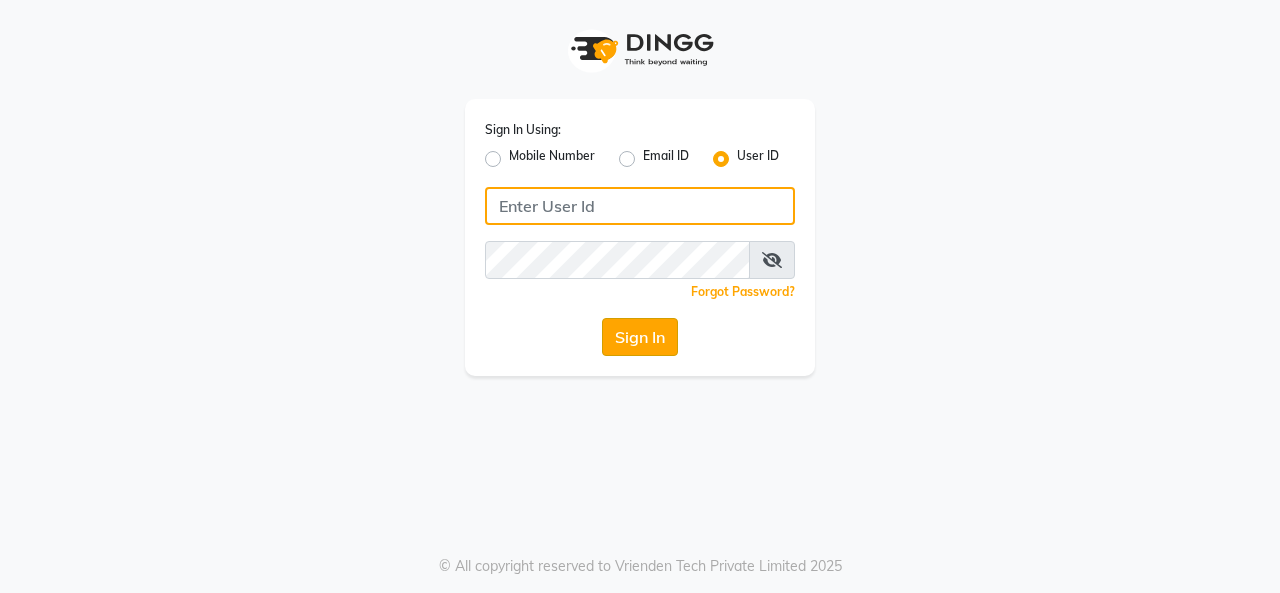 type on "Beauty" 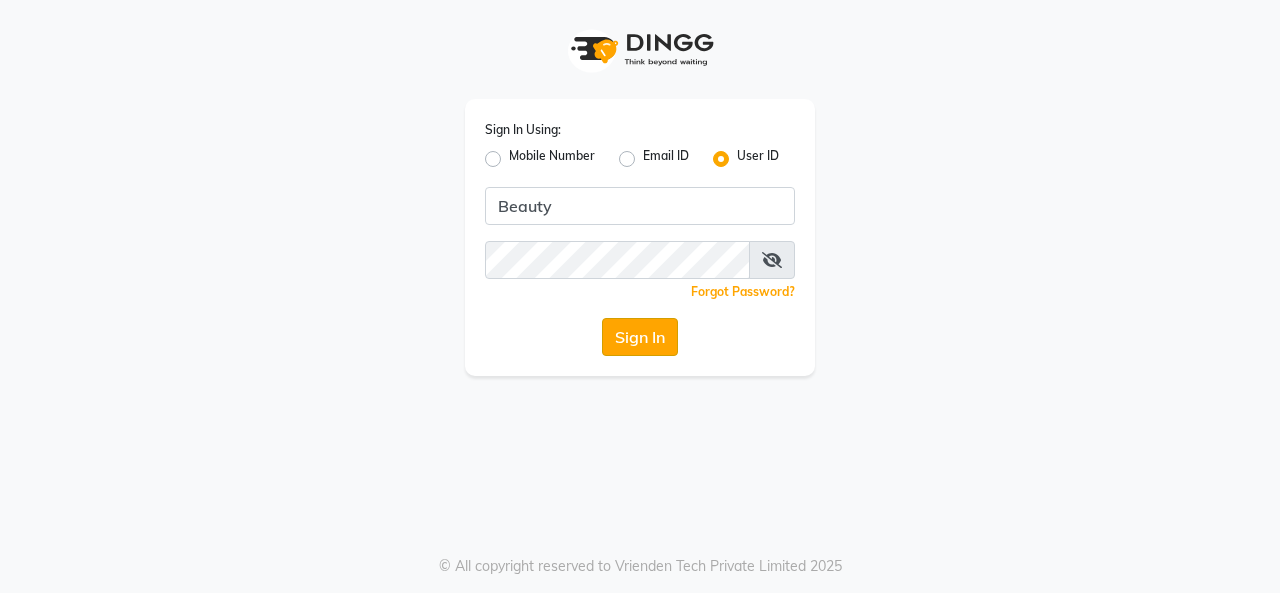 click on "Sign In" 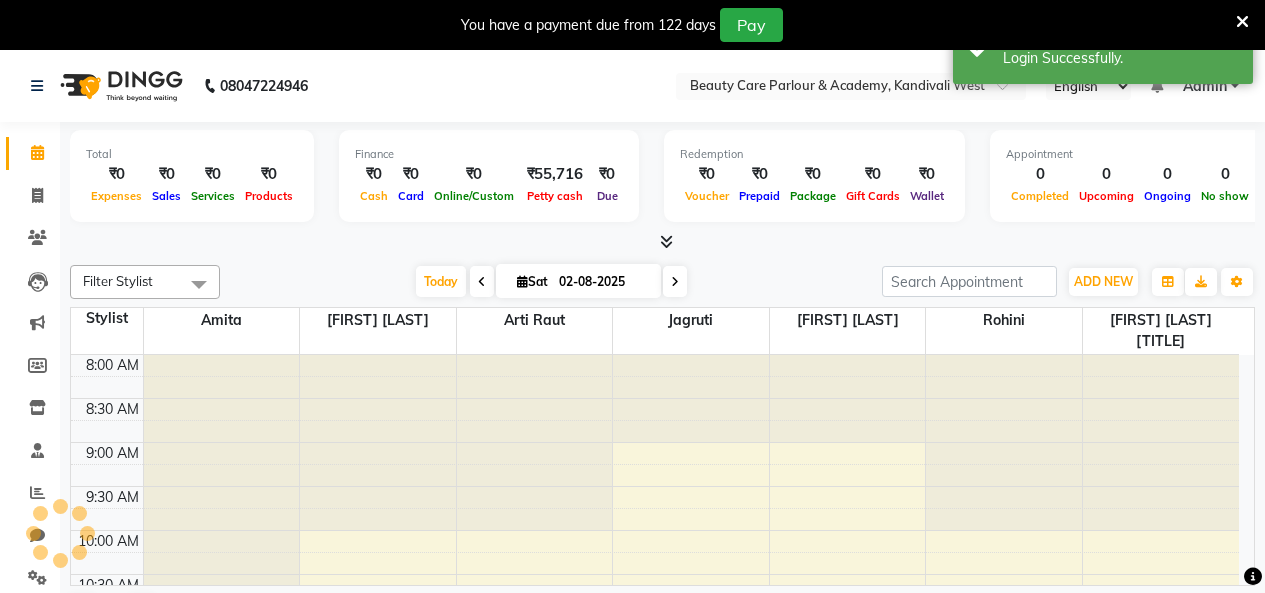scroll, scrollTop: 0, scrollLeft: 0, axis: both 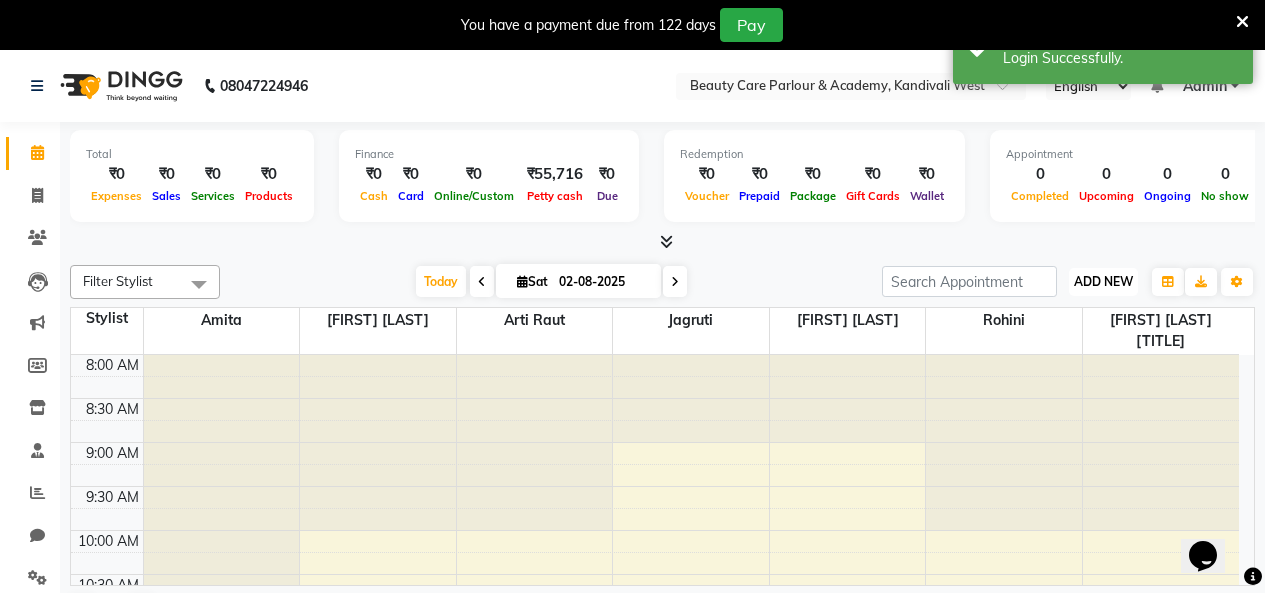 click on "ADD NEW" at bounding box center [1103, 281] 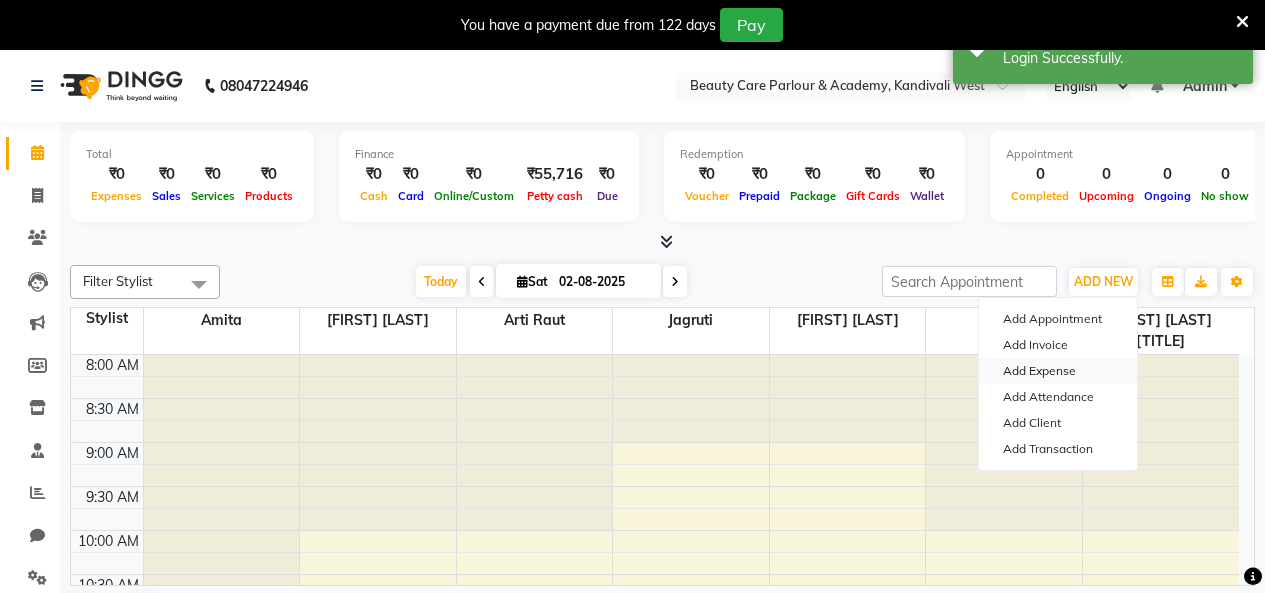 click on "Add Expense" at bounding box center (1058, 371) 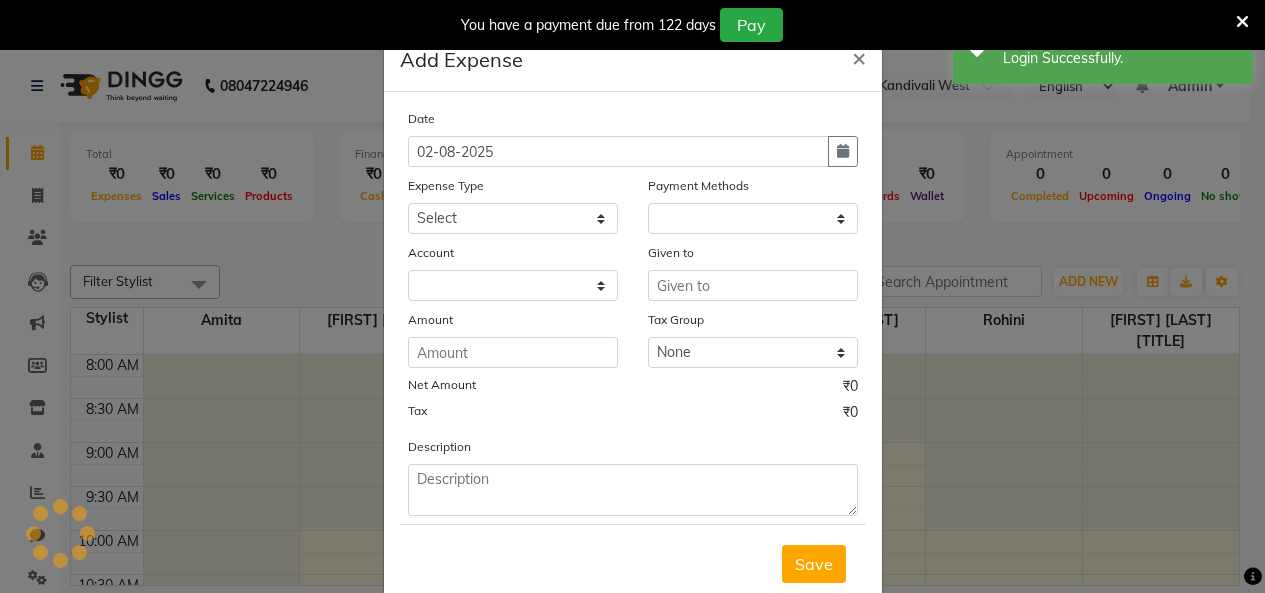 select on "1" 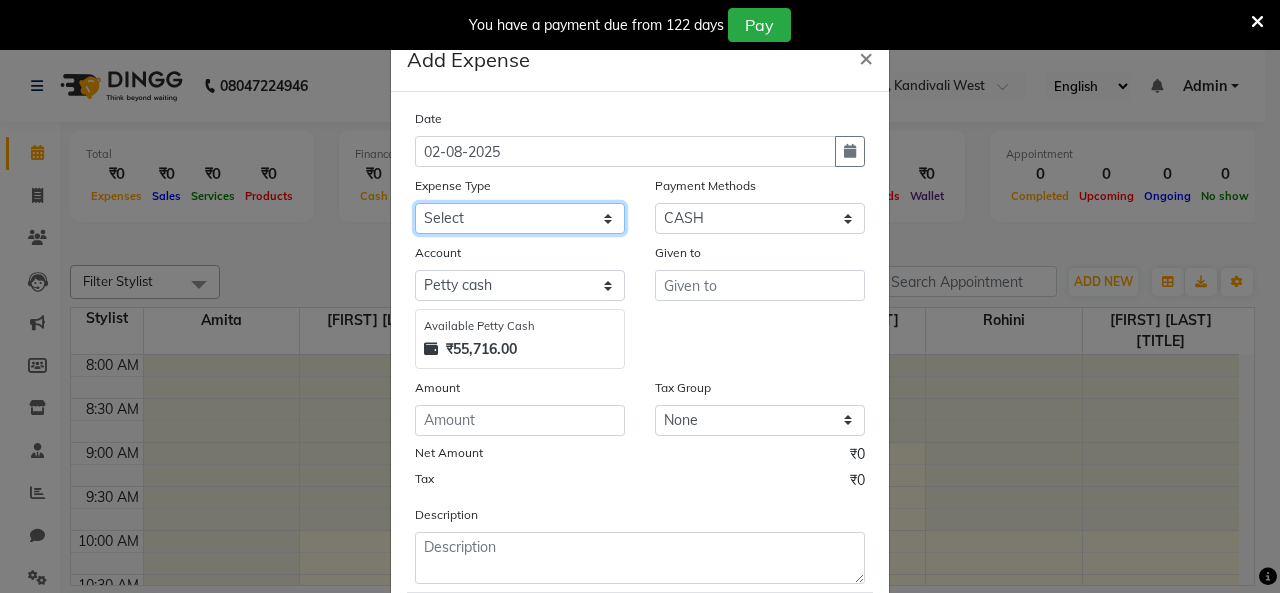 click on "Select Advance Salary Bank charges Car maintenance  Cash transfer to bank Cash transfer to hub Client Snacks Clinical charges Equipment Fuel Govt fee Incentive Insurance International purchase Loan Repayment Maintenance Marketing Miscellaneous MRA Other Pantry Product Rent Salary Staff Snacks Tax Tea & Refreshment Utilities" 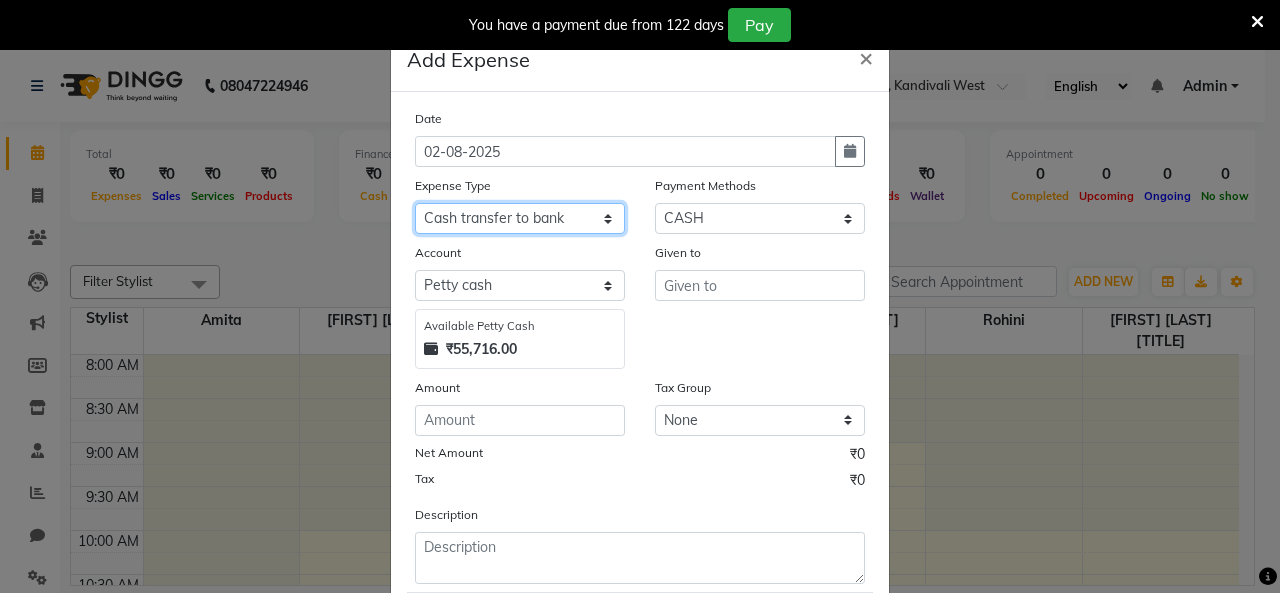 click on "Select Advance Salary Bank charges Car maintenance  Cash transfer to bank Cash transfer to hub Client Snacks Clinical charges Equipment Fuel Govt fee Incentive Insurance International purchase Loan Repayment Maintenance Marketing Miscellaneous MRA Other Pantry Product Rent Salary Staff Snacks Tax Tea & Refreshment Utilities" 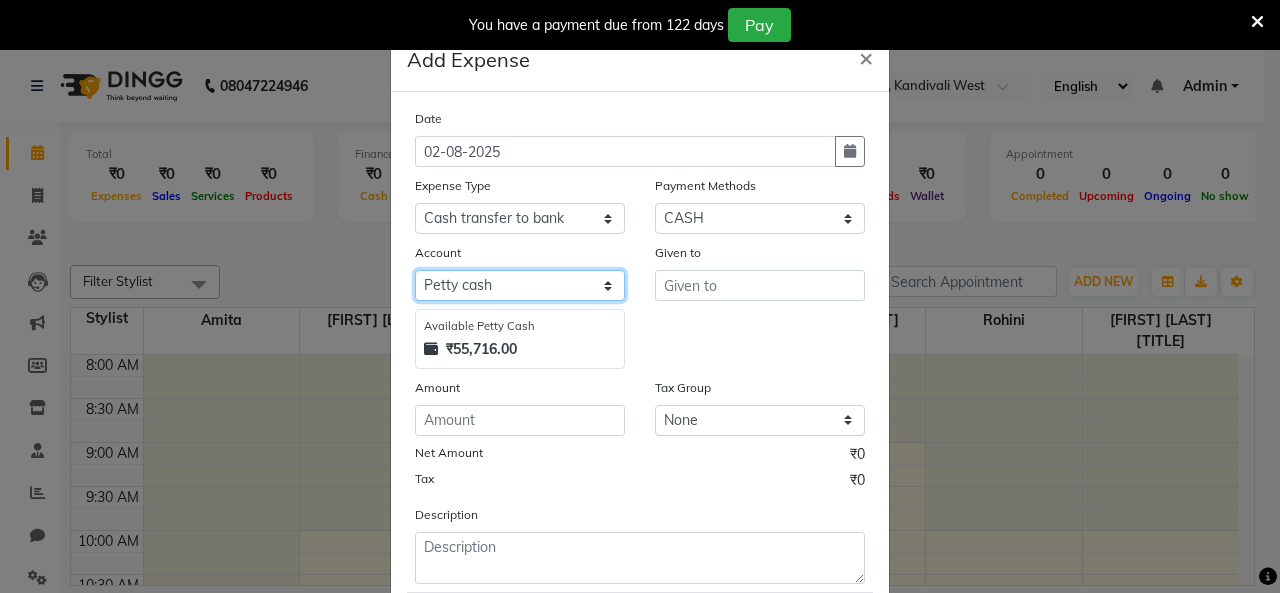 click on "Select Petty cash Default account" 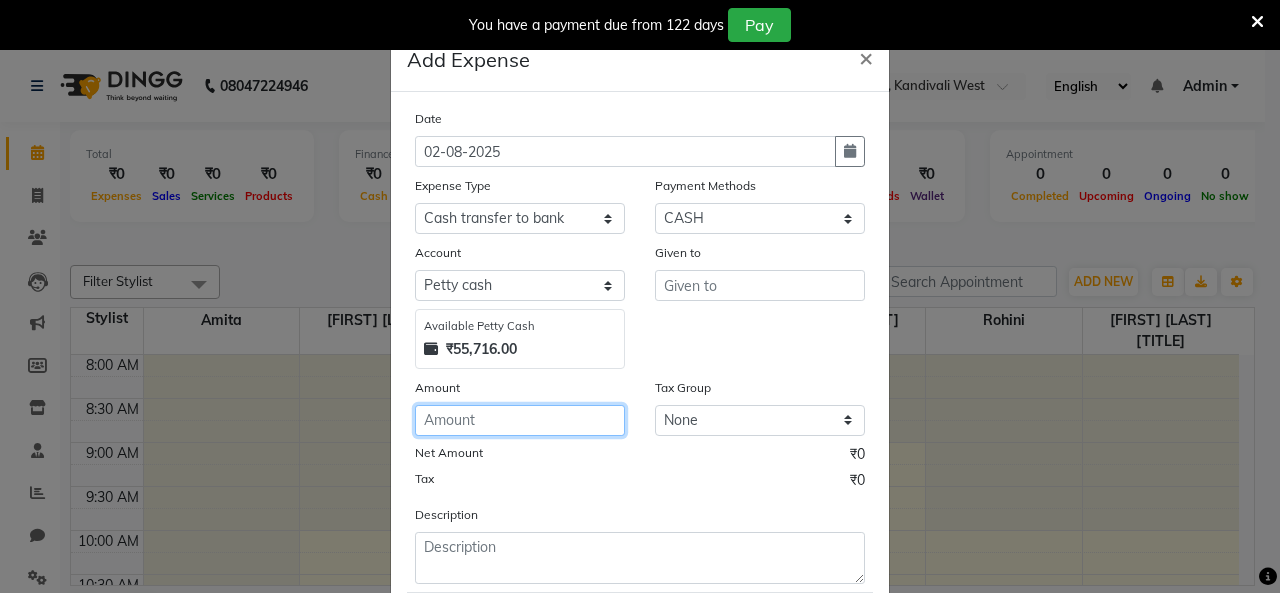 click 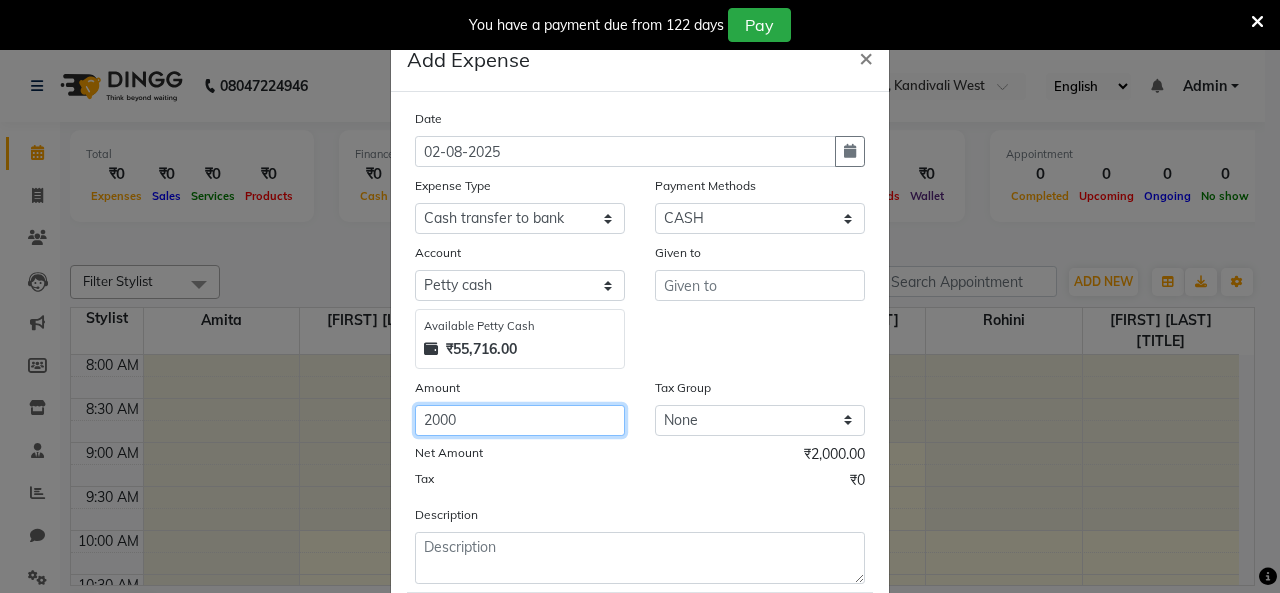 type on "2000" 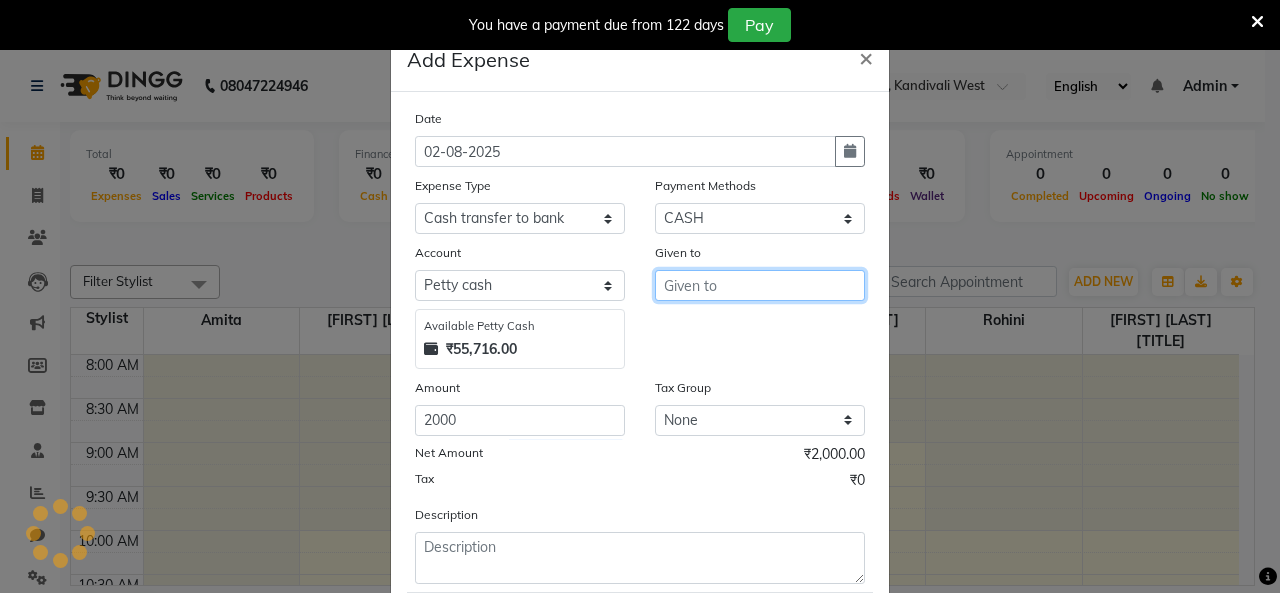 click at bounding box center [760, 285] 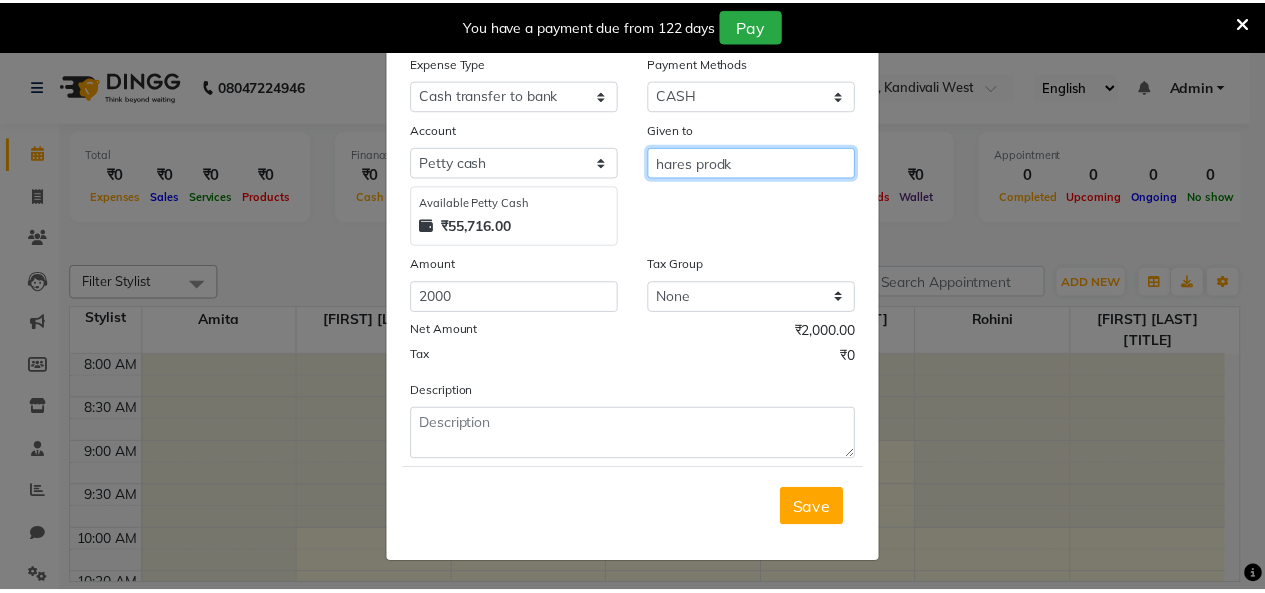 scroll, scrollTop: 123, scrollLeft: 0, axis: vertical 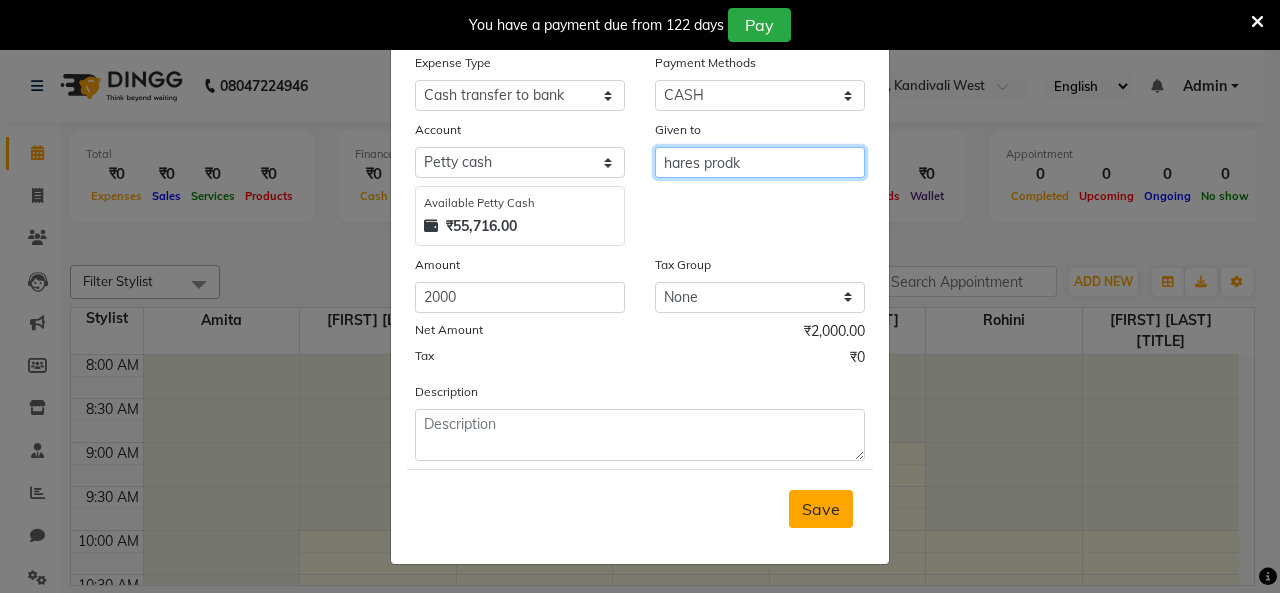 type on "hares prodk" 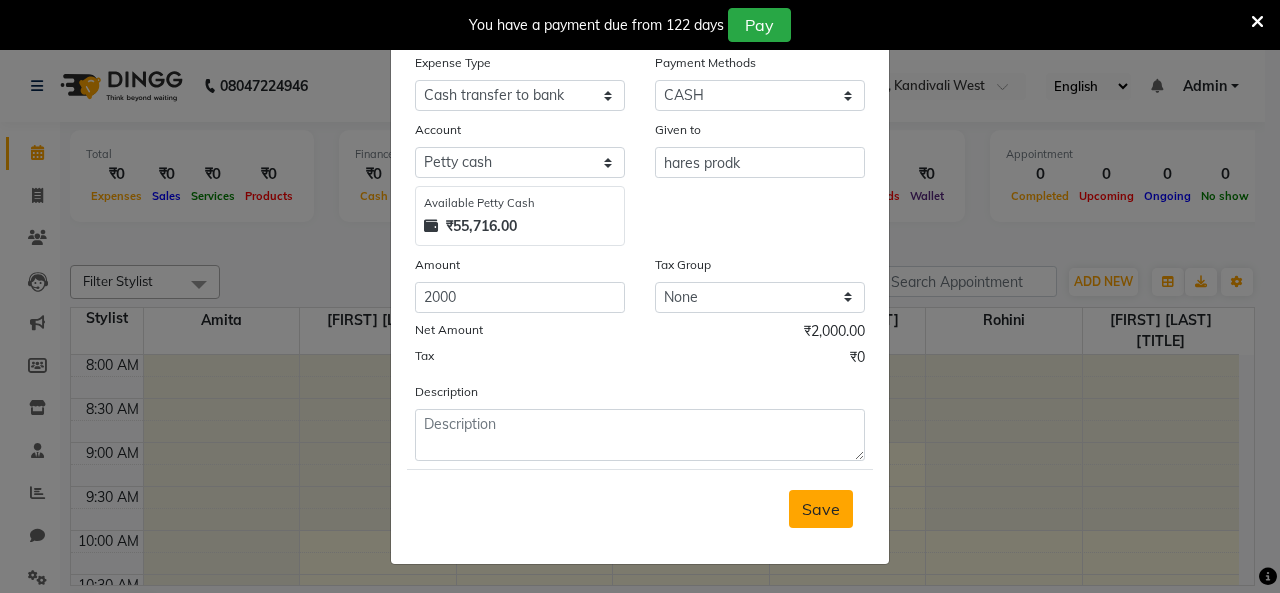 click on "Save" at bounding box center [821, 509] 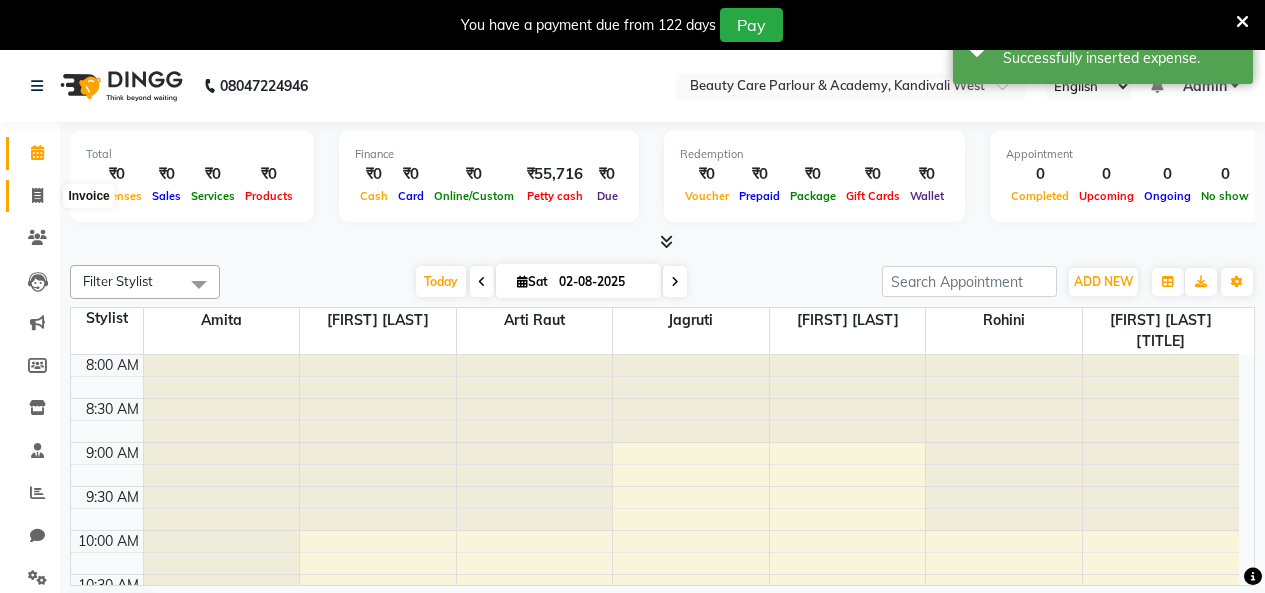 click 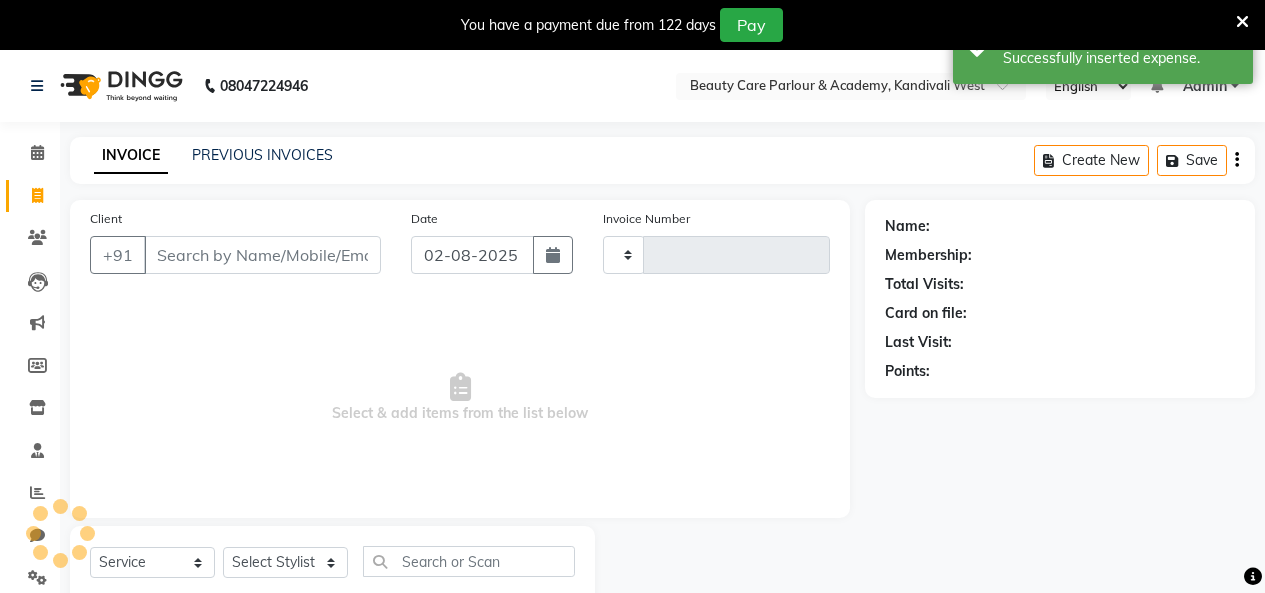 type on "0747" 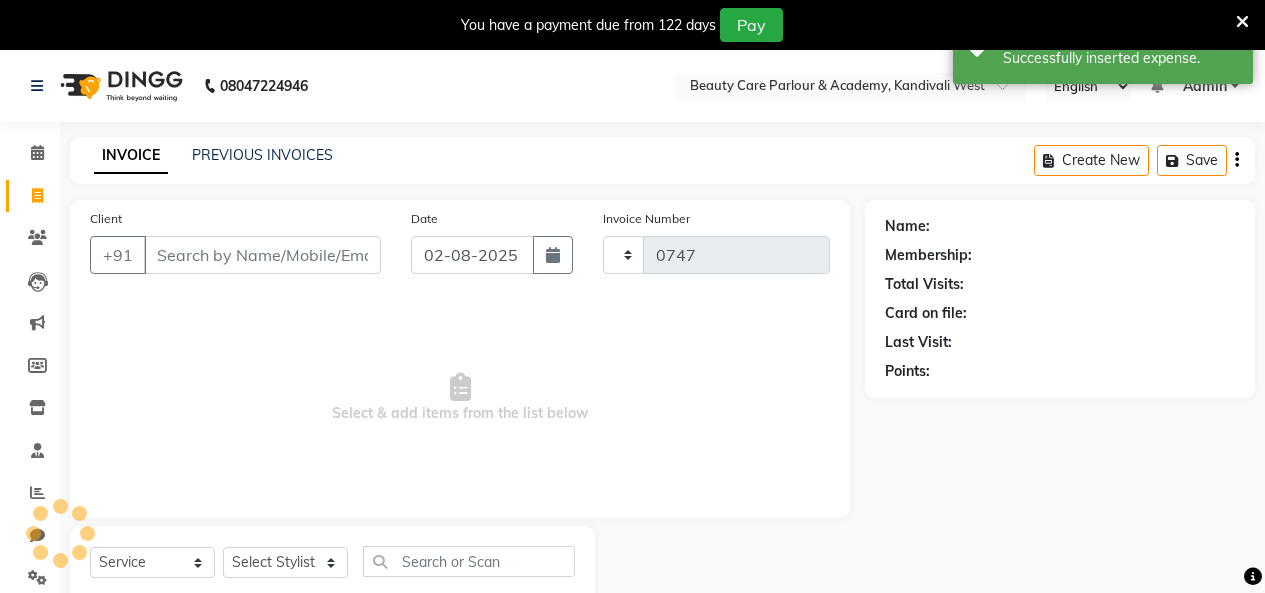 select on "8049" 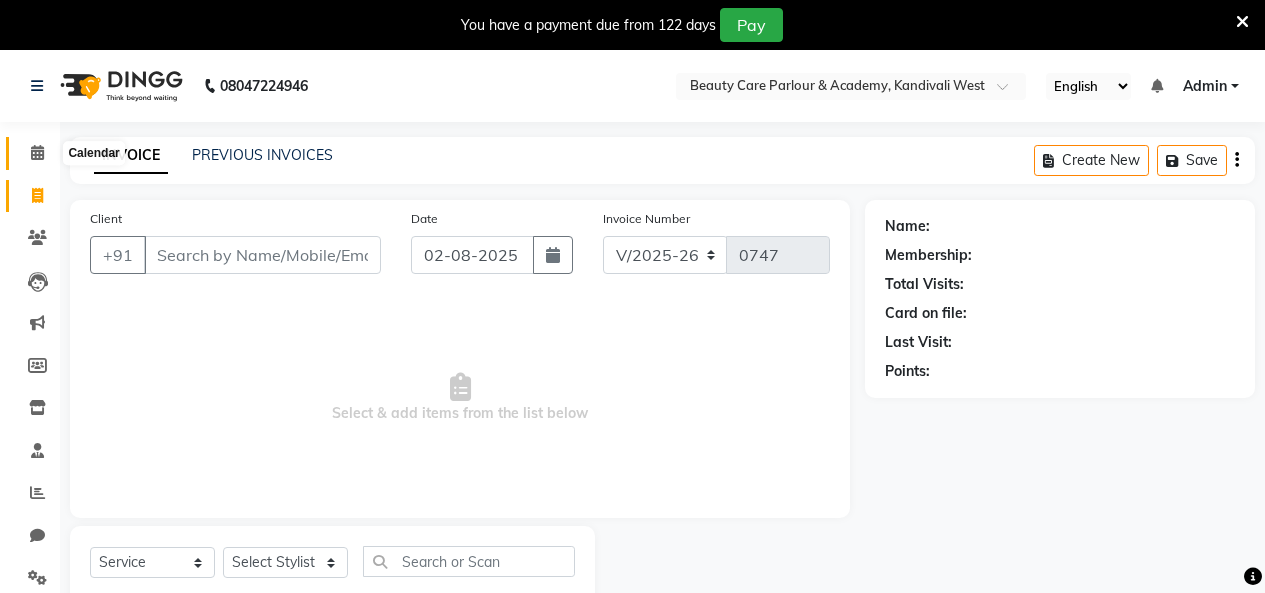 click 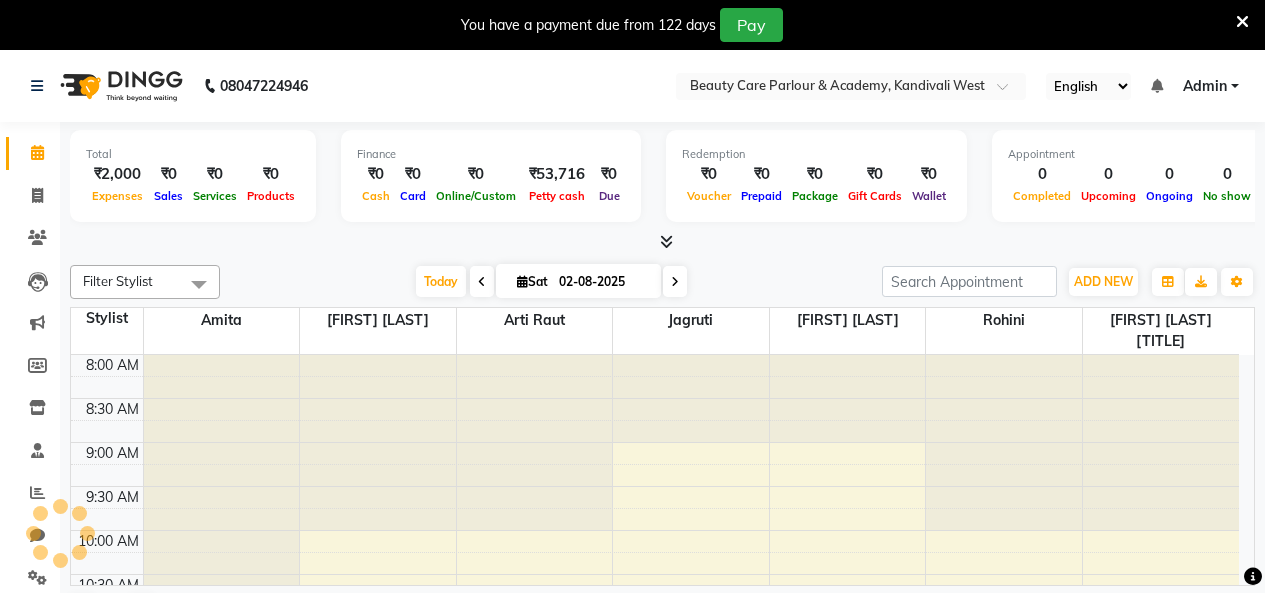 scroll, scrollTop: 0, scrollLeft: 0, axis: both 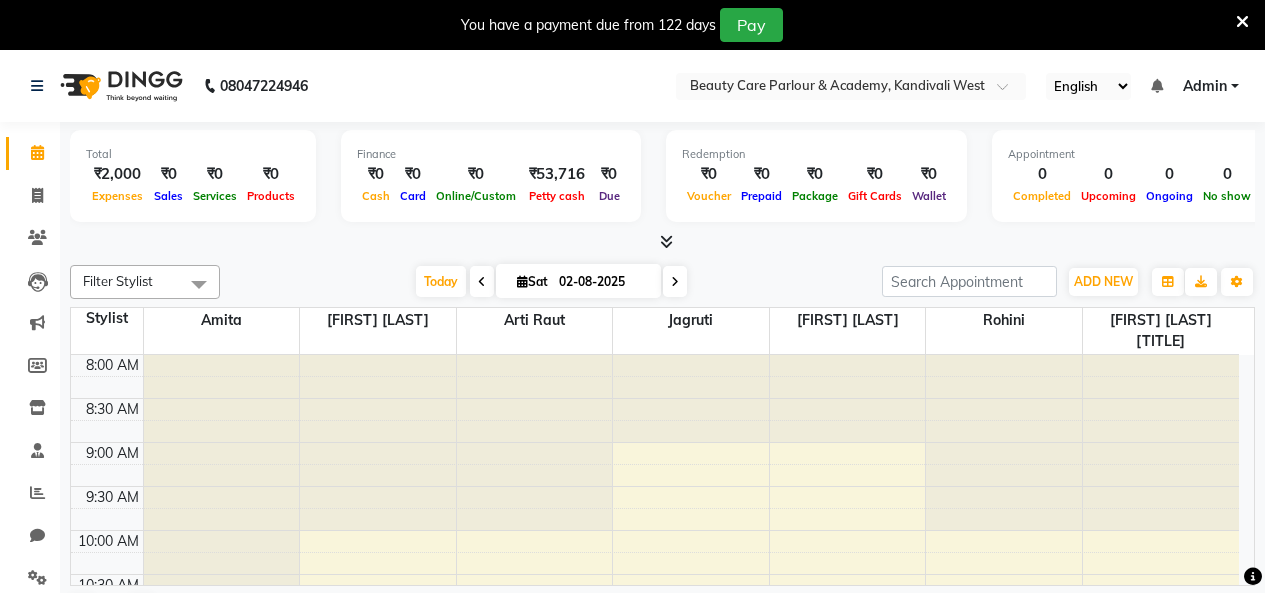 click at bounding box center [666, 241] 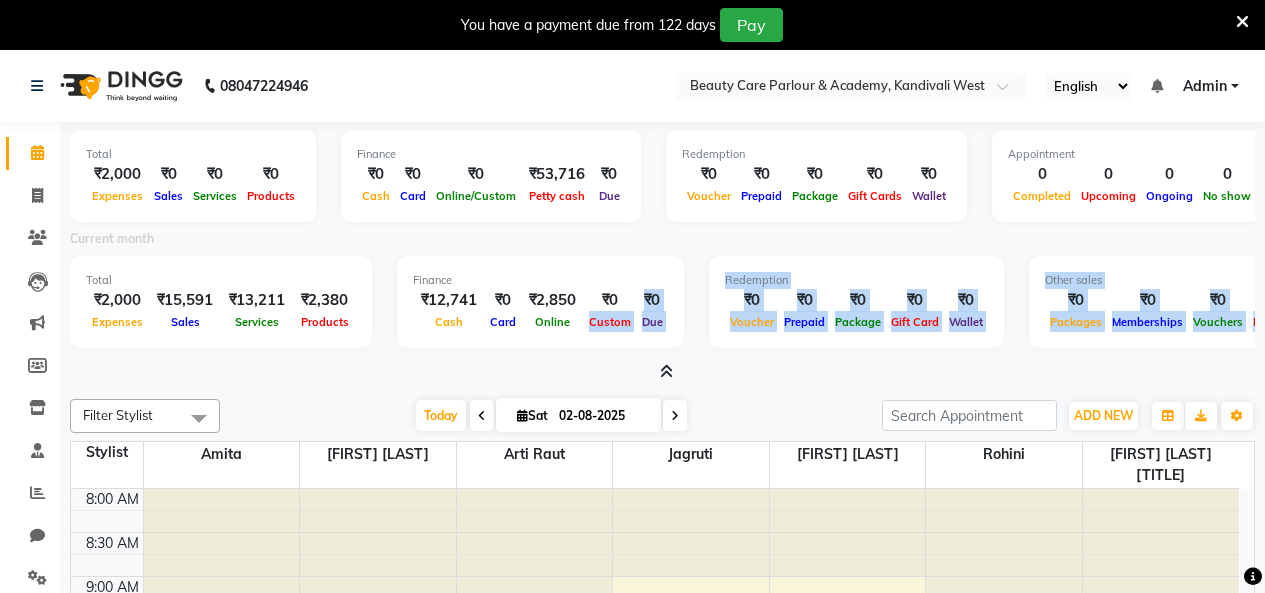 drag, startPoint x: 595, startPoint y: 311, endPoint x: 378, endPoint y: 369, distance: 224.61745 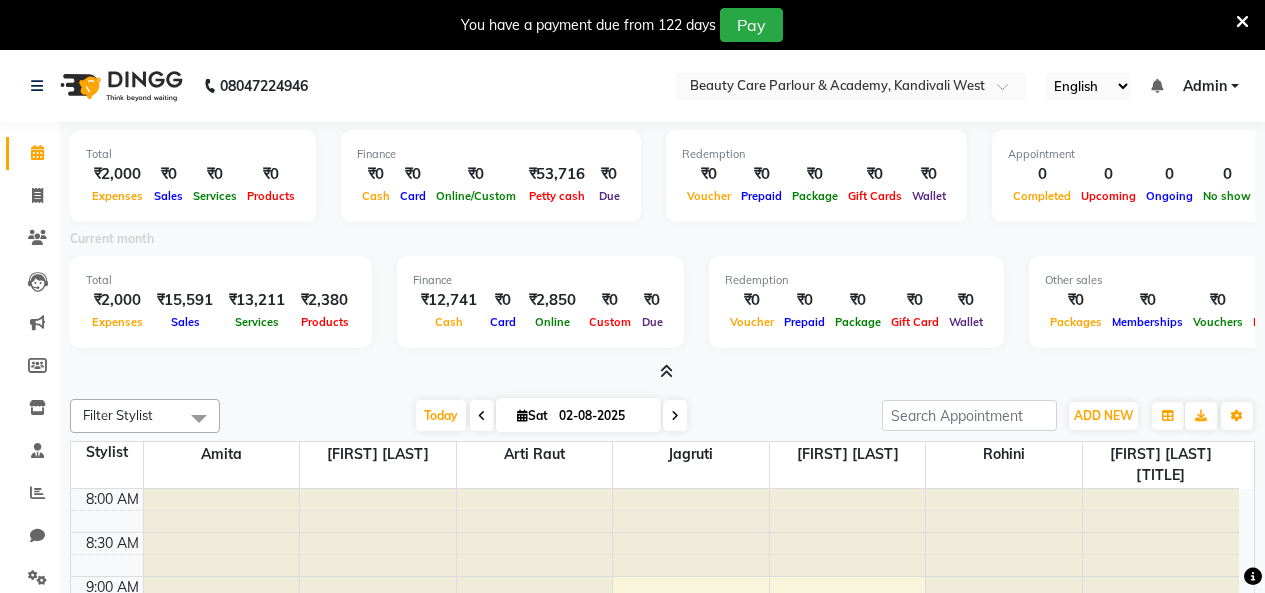 click on "Total  ₹2,000  Expenses ₹0  Sales ₹0  Services ₹0  Products Finance  ₹0  Cash ₹0  Card ₹0  Online/Custom ₹53,716 Petty cash ₹0 Due  Redemption  ₹0 Voucher ₹0 Prepaid ₹0 Package ₹0  Gift Cards ₹0  Wallet  Appointment  0 Completed 0 Upcoming 0 Ongoing 0 No show  Other sales  ₹0  Packages ₹0  Memberships ₹0  Vouchers ₹0  Prepaids ₹0  Gift Cards Current month Total  ₹2,000  Expenses ₹15,591  Sales ₹13,211 Services ₹2,380 Products  Finance  ₹12,741  Cash ₹0  Card ₹2,850 Online ₹0 Custom ₹0 Due  Redemption  ₹0 Voucher ₹0 Prepaid ₹0 Package ₹0 Gift Card ₹0 Wallet Other sales  ₹0  Packages ₹0  Memberships ₹0  Vouchers ₹0  Prepaids ₹0  Gift Cards Filter Stylist Select All Amita Arti Raut Jagruti Kajal Joshi rita shah menejr Rohini Sangeeta honr Today  Sat 02-08-2025 Toggle Dropdown Add Appointment Add Invoice Add Expense Add Attendance Add Client Add Transaction Toggle Dropdown Add Appointment Add Invoice Add Expense Add Attendance Add Client" 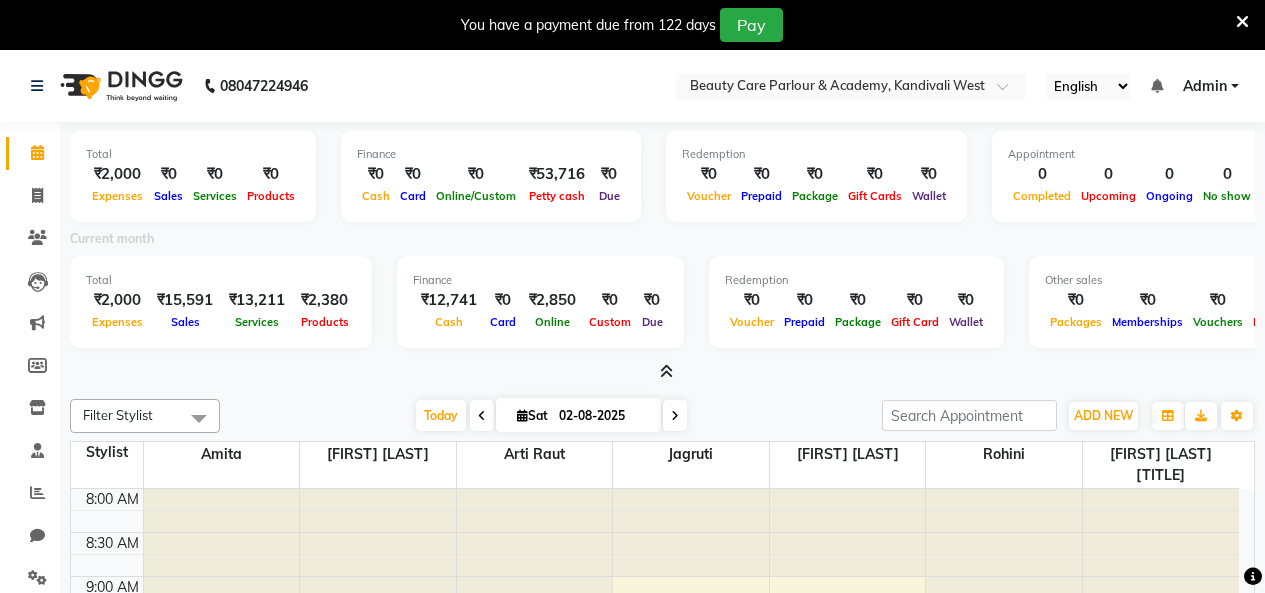 click on "02-08-2025" at bounding box center (603, 416) 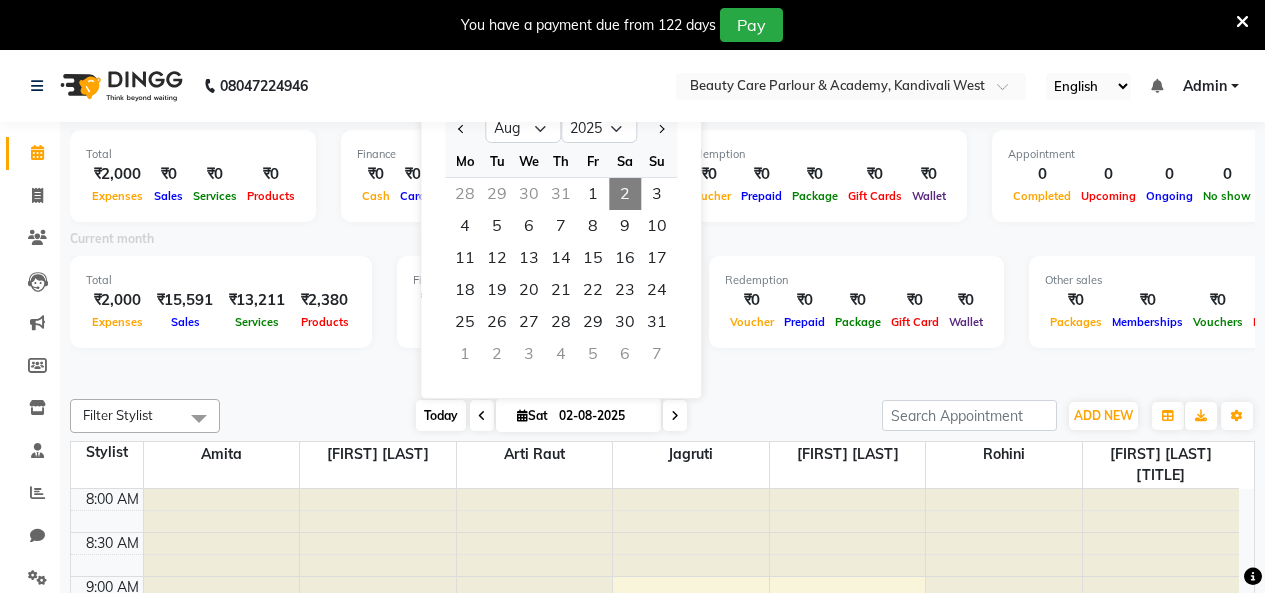 click on "Today" at bounding box center (441, 415) 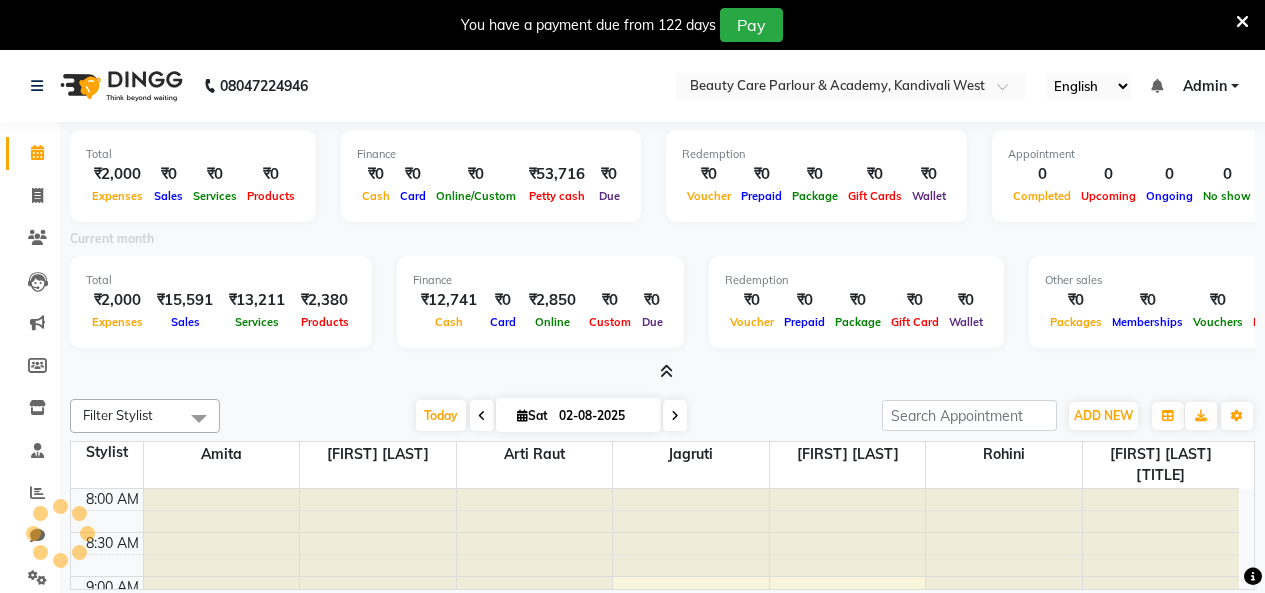 scroll, scrollTop: 265, scrollLeft: 0, axis: vertical 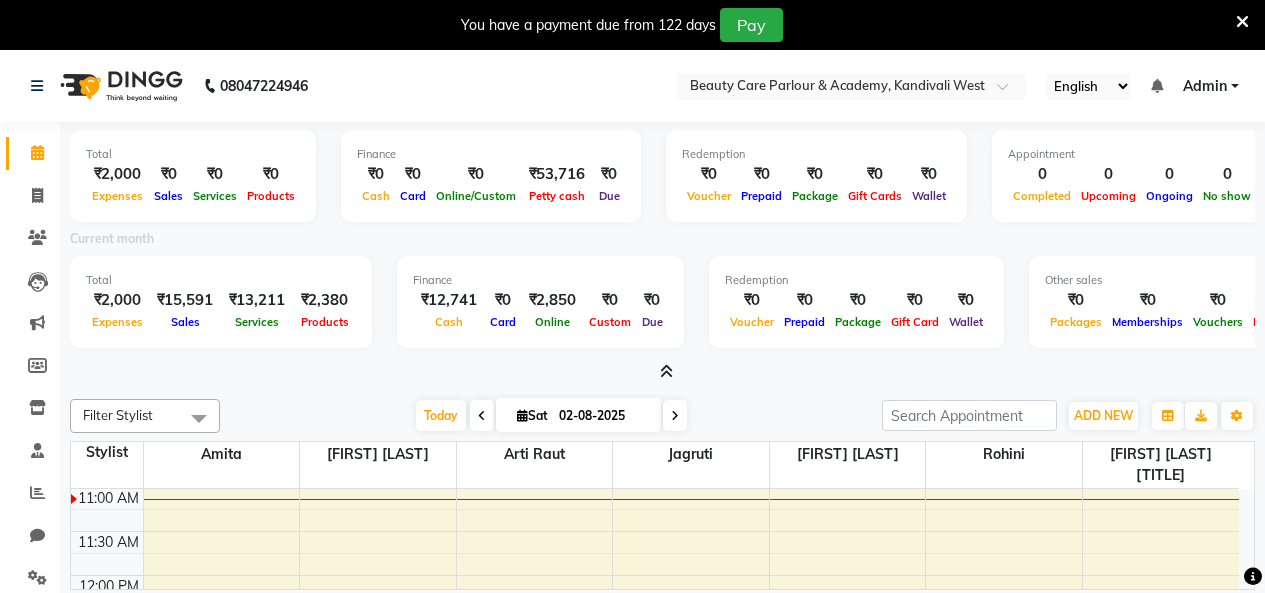 click at bounding box center [199, 418] 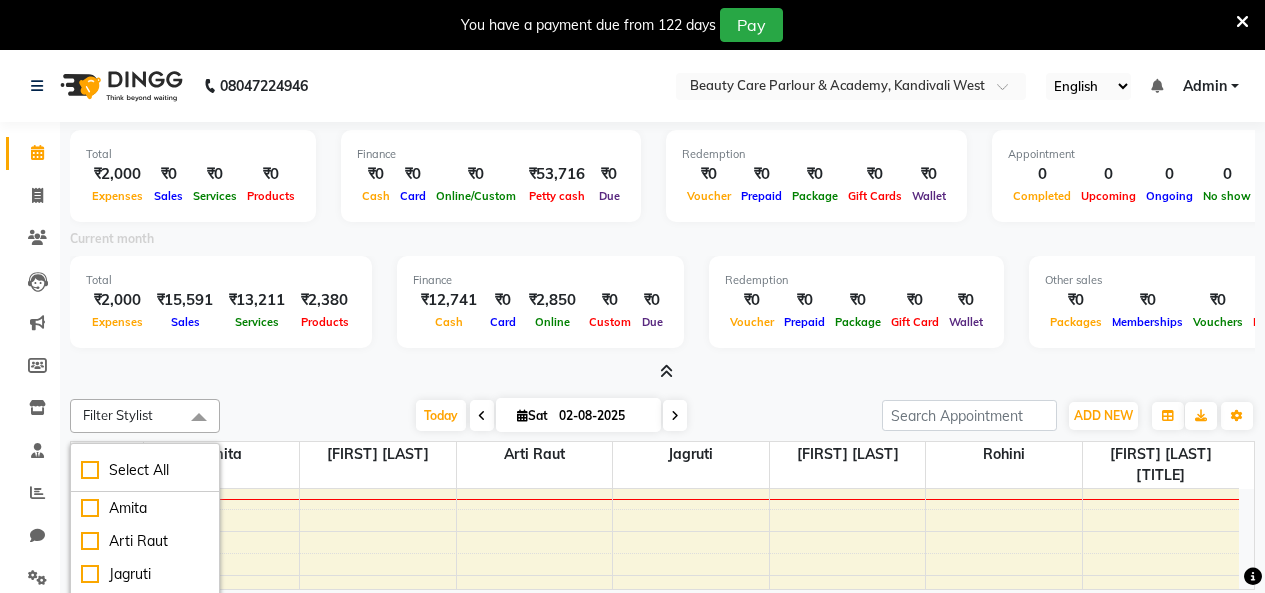 click at bounding box center (199, 418) 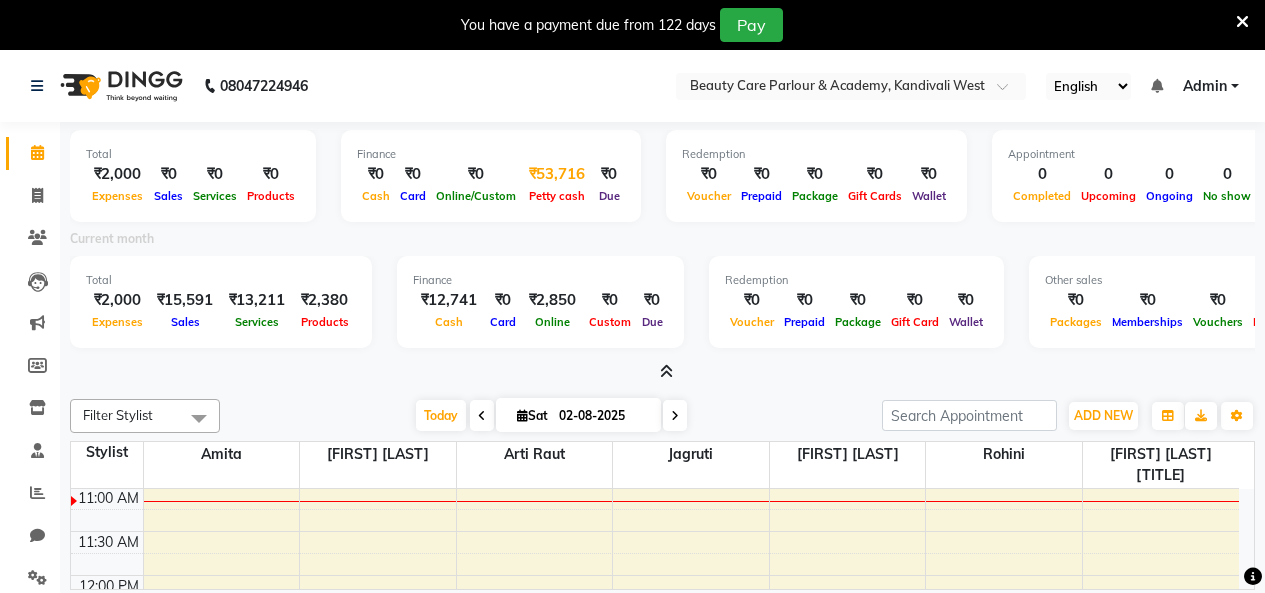 click on "₹53,716" at bounding box center [557, 174] 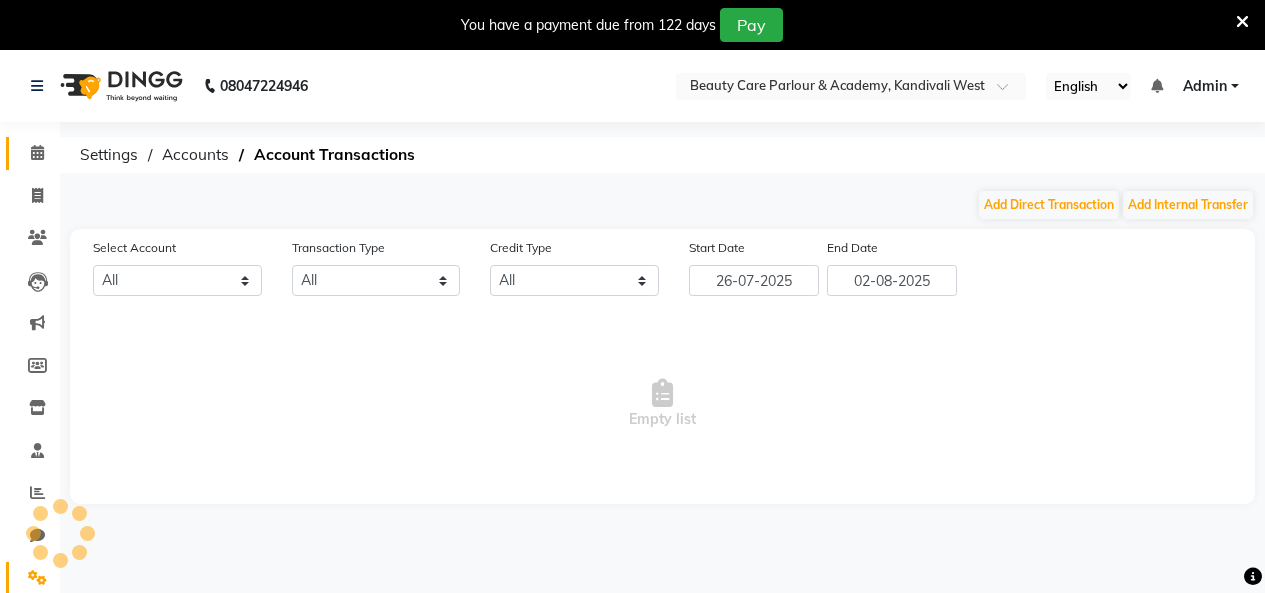 select on "7177" 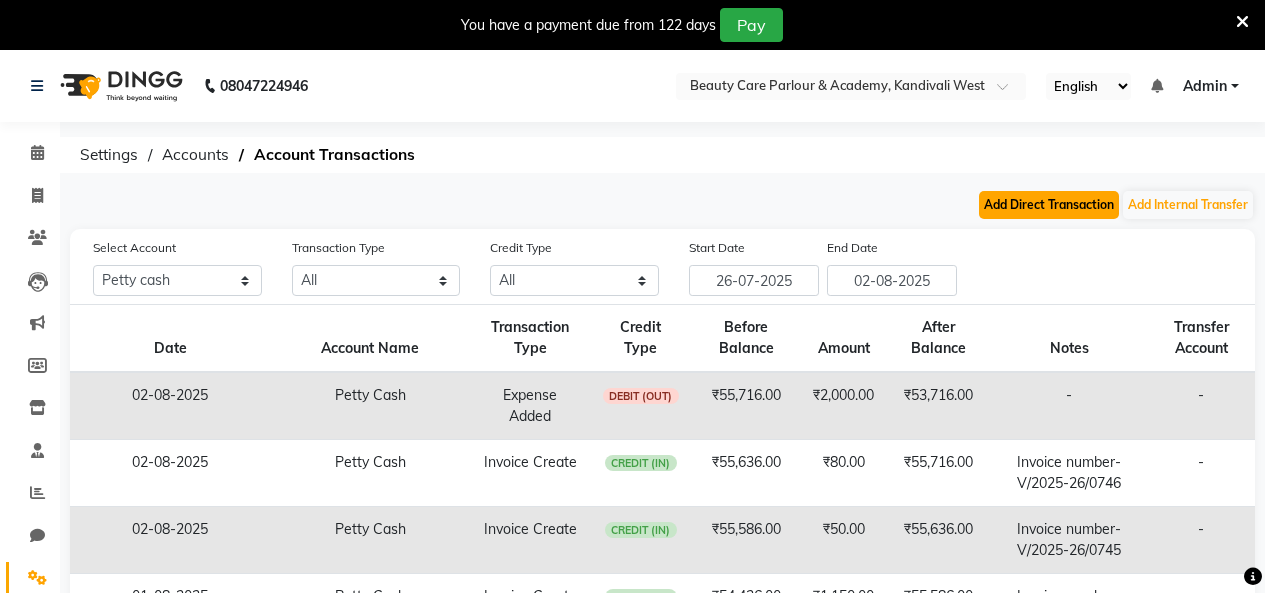 click on "Add Direct Transaction" 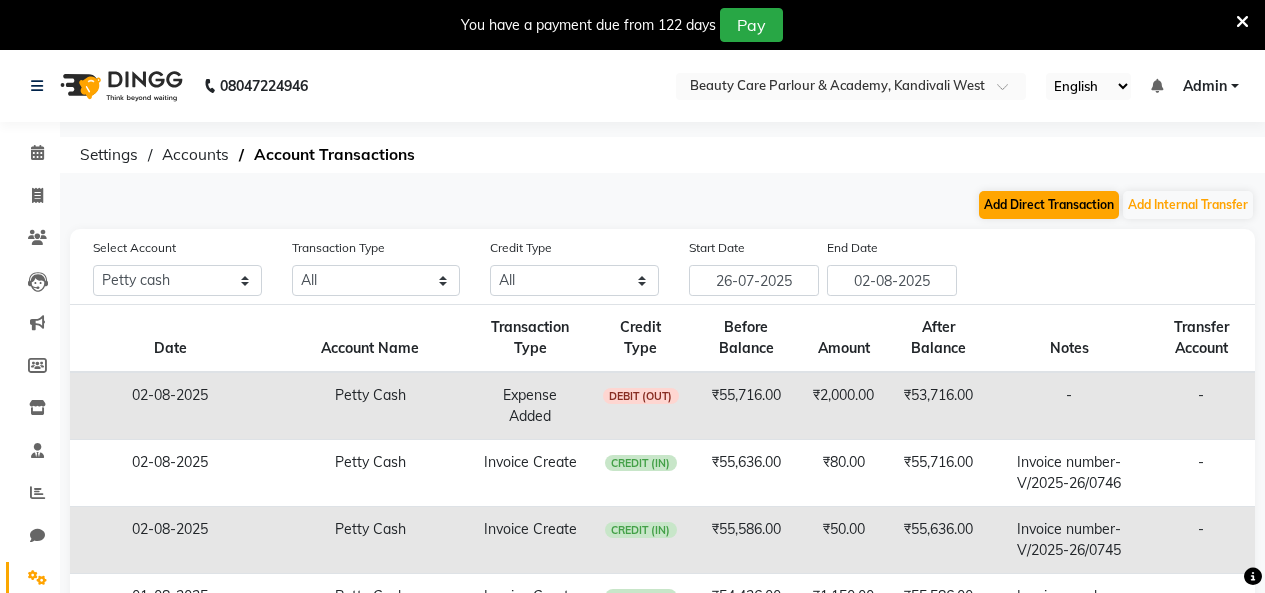 select on "direct" 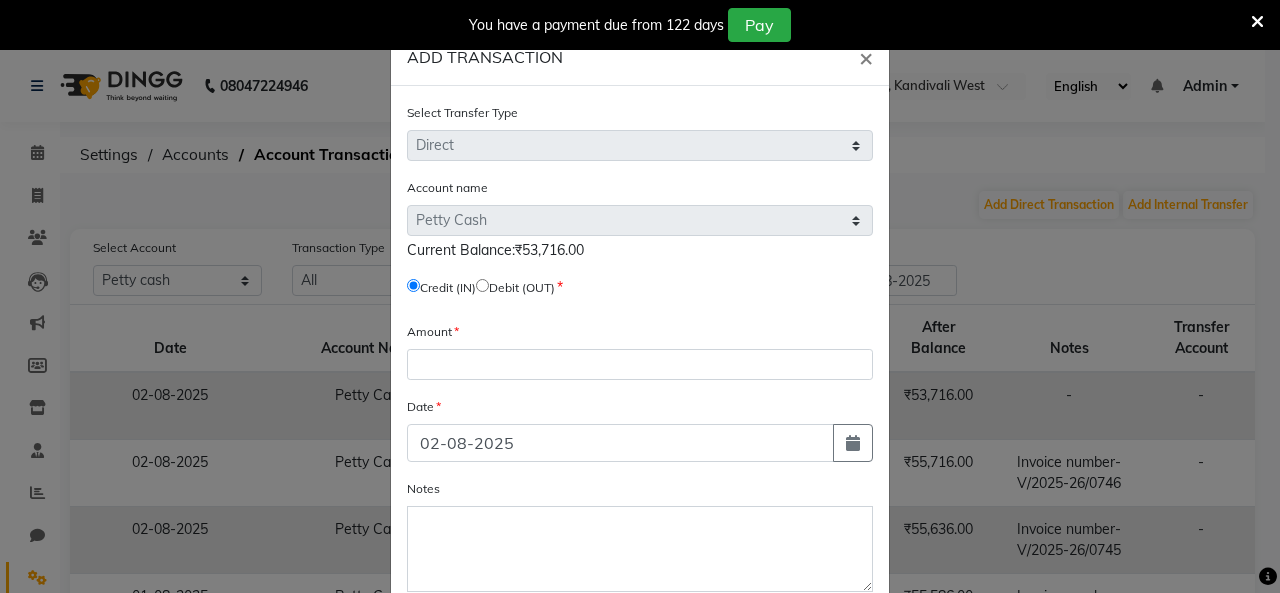 click on "ADD TRANSACTION × Select Transfer Type Select Direct Internal Account name Select Petty Cash Default Account  Current Balance:₹53,716.00   Credit (IN)     Debit (OUT) Amount Date 02-08-2025 Notes  Save   Cancel" 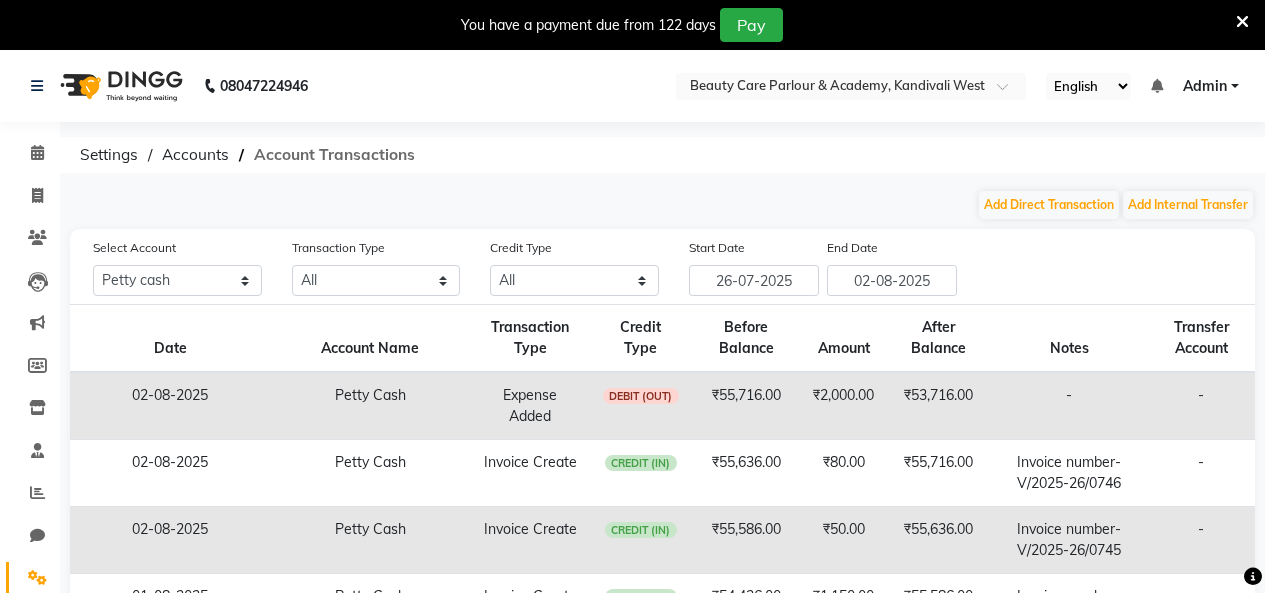 click on "Account Transactions" 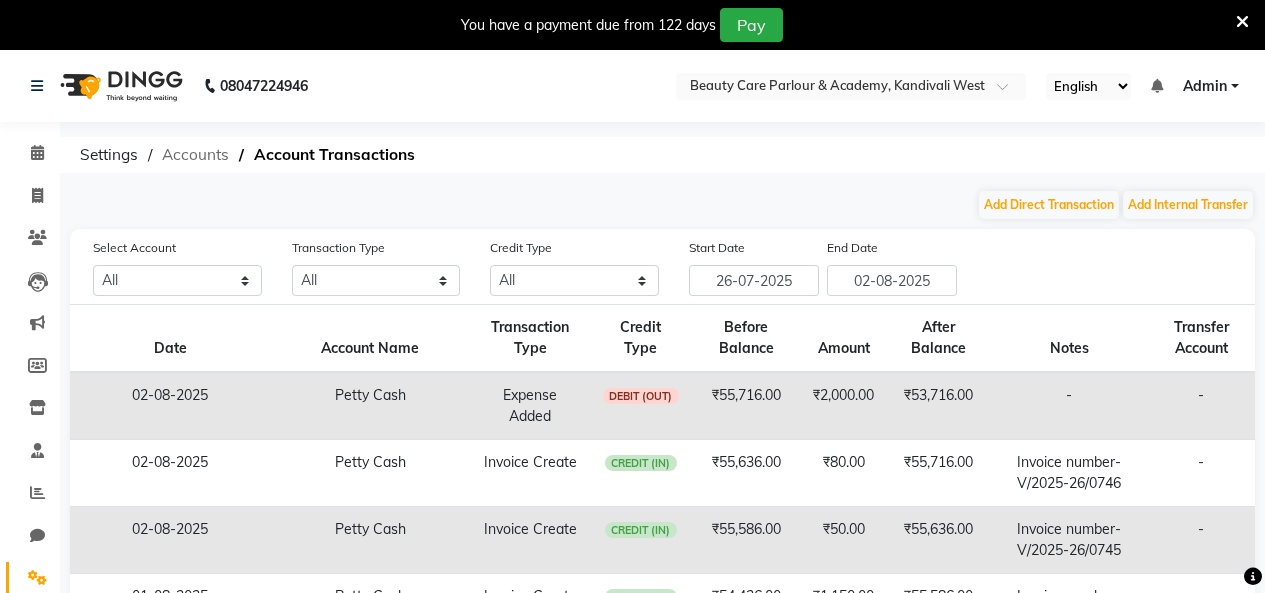 click on "Accounts" 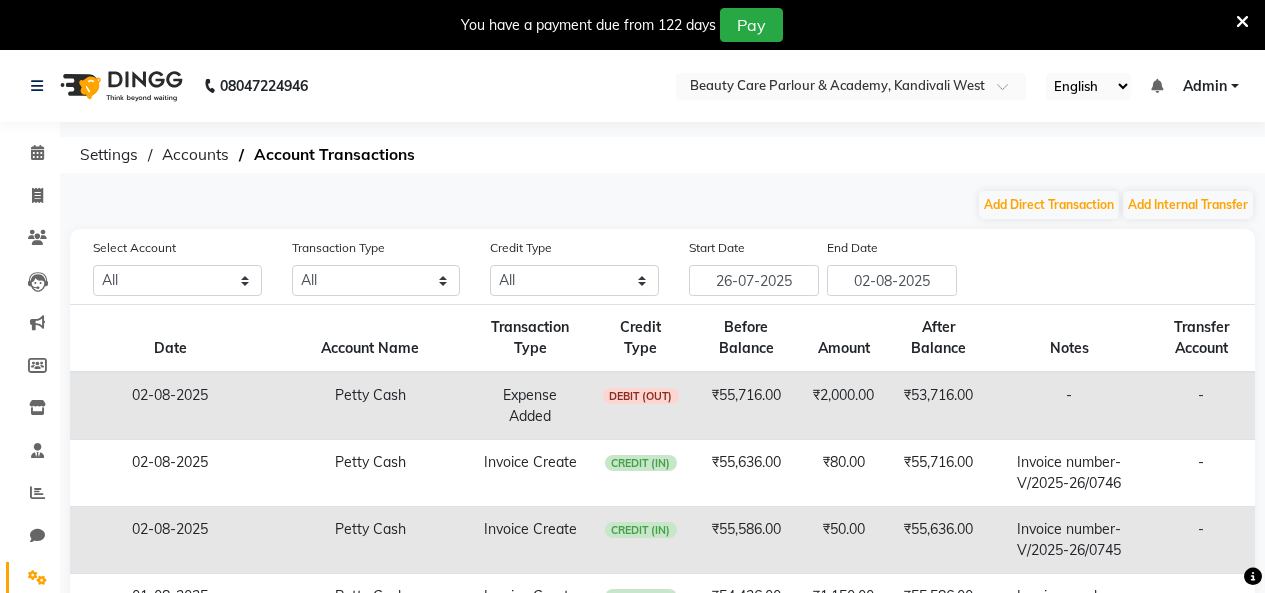 select 